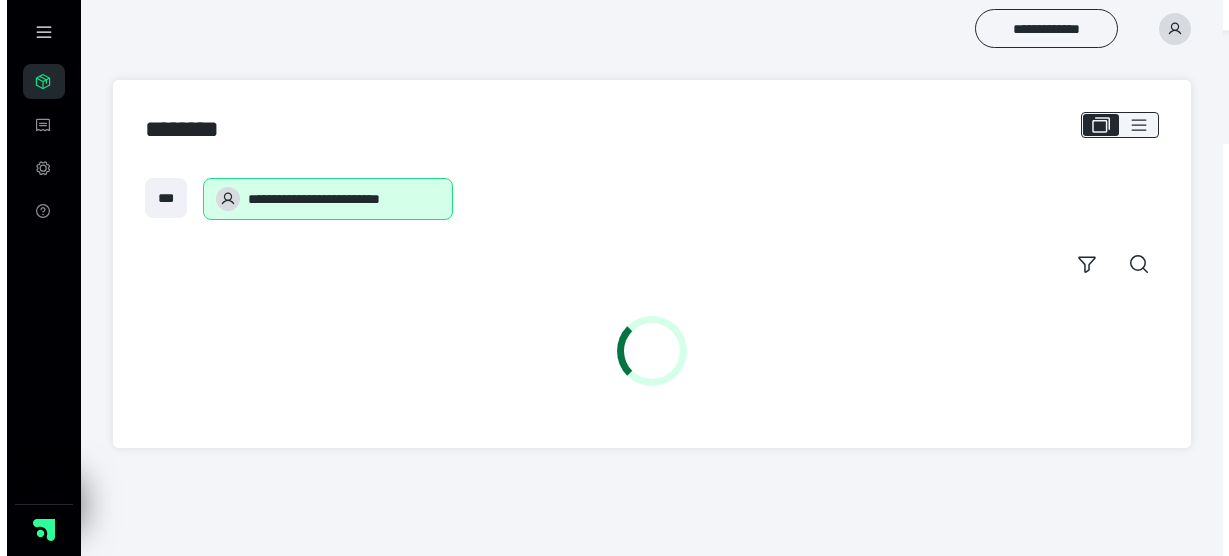scroll, scrollTop: 0, scrollLeft: 0, axis: both 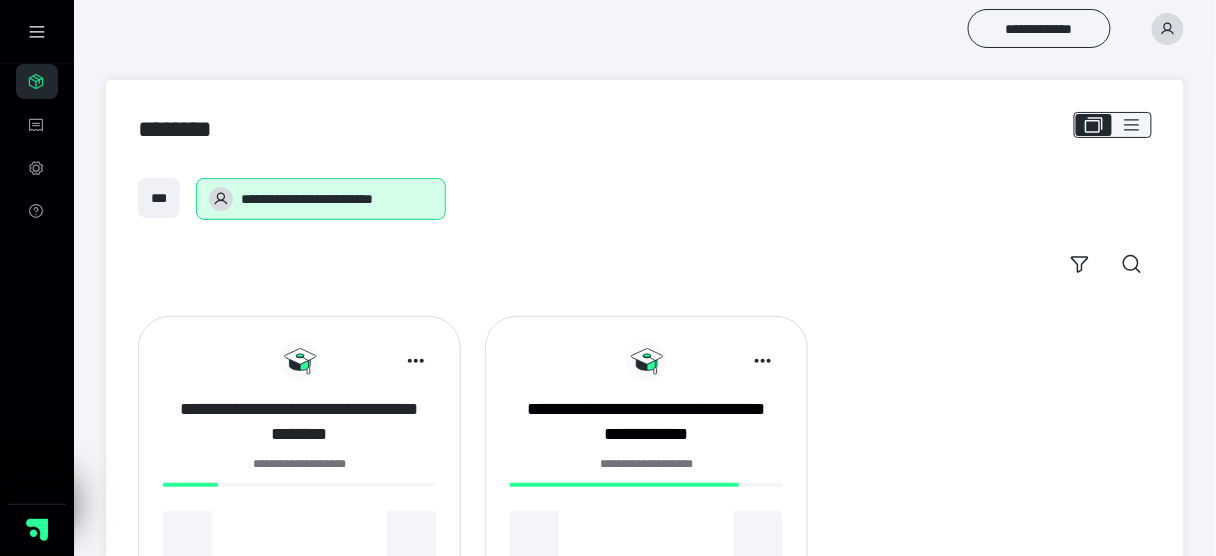 click on "**********" at bounding box center [299, 422] 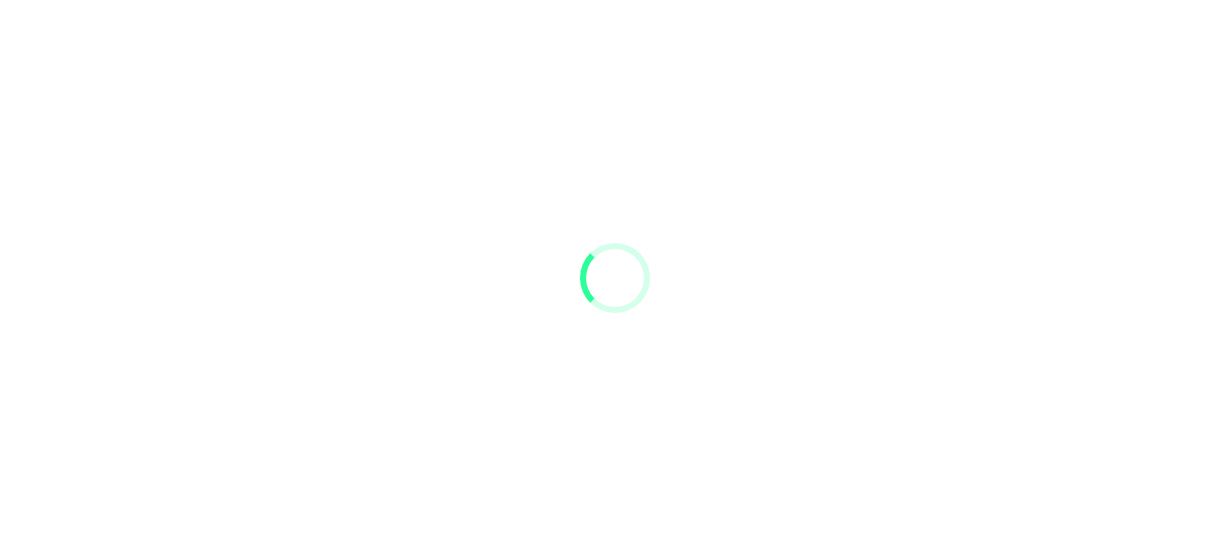 scroll, scrollTop: 0, scrollLeft: 0, axis: both 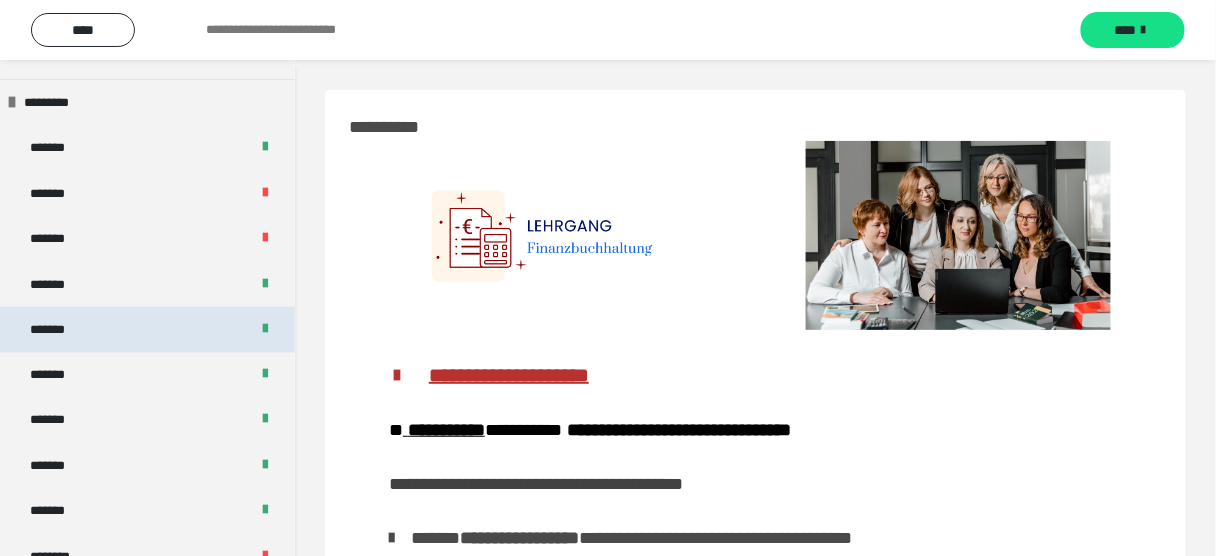 click on "*******" at bounding box center [147, 330] 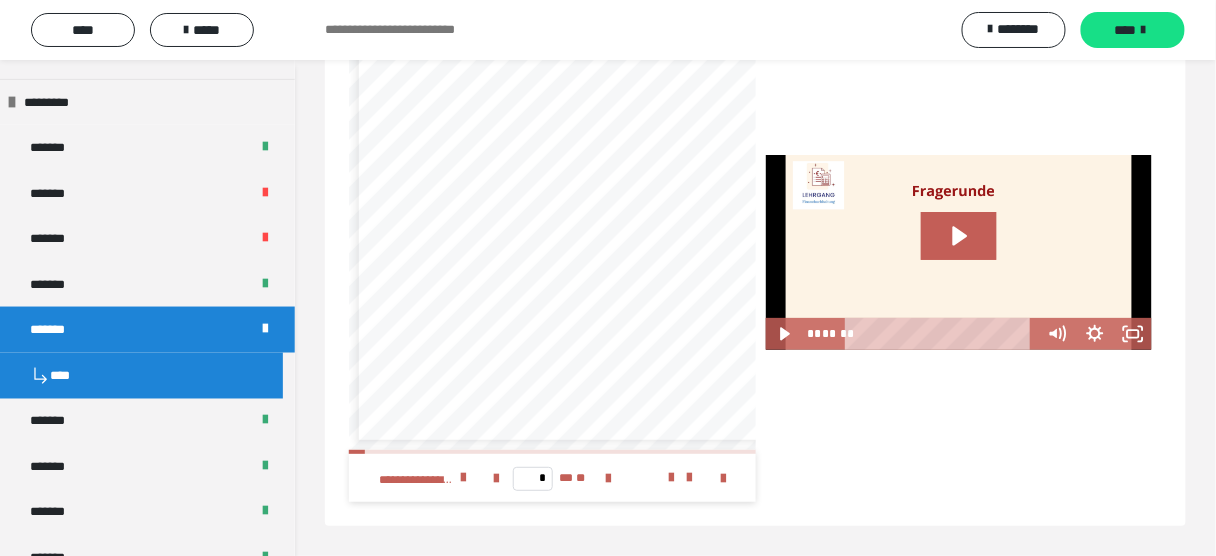 scroll, scrollTop: 3783, scrollLeft: 0, axis: vertical 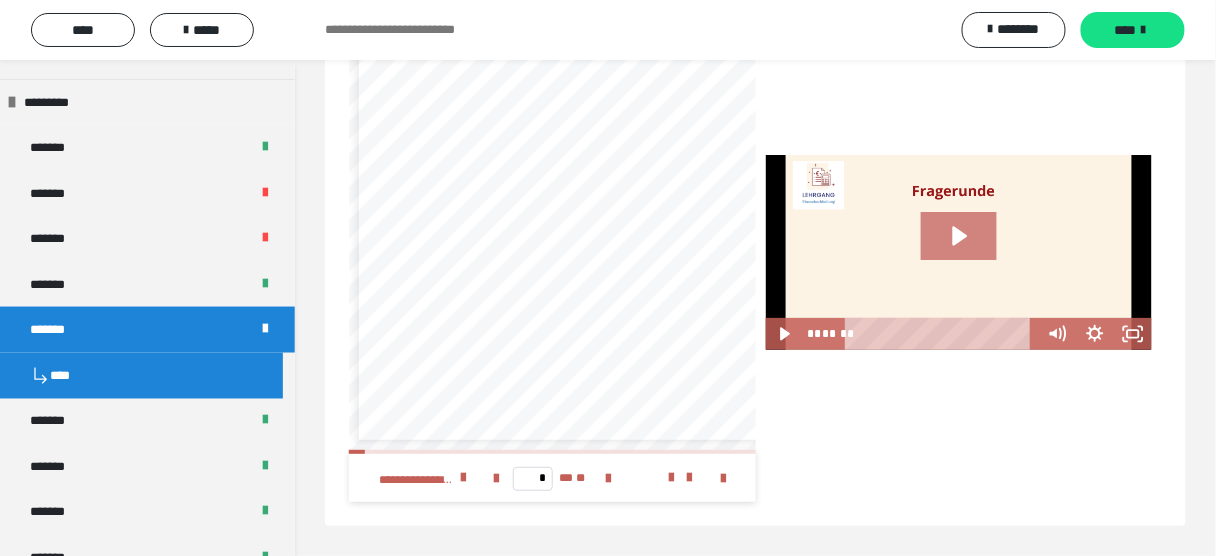 click 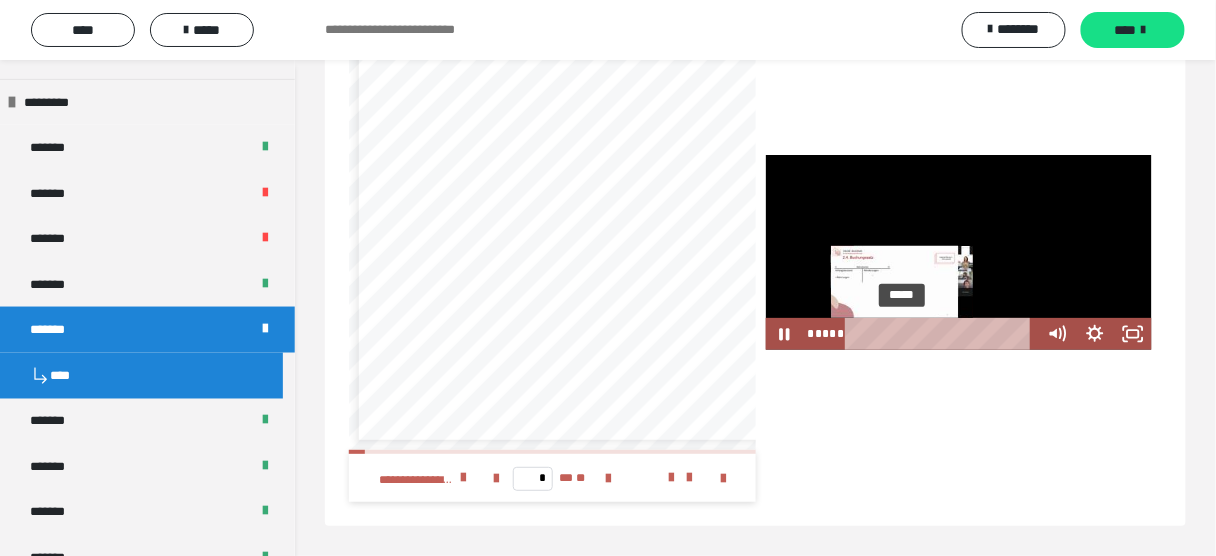 drag, startPoint x: 854, startPoint y: 334, endPoint x: 906, endPoint y: 334, distance: 52 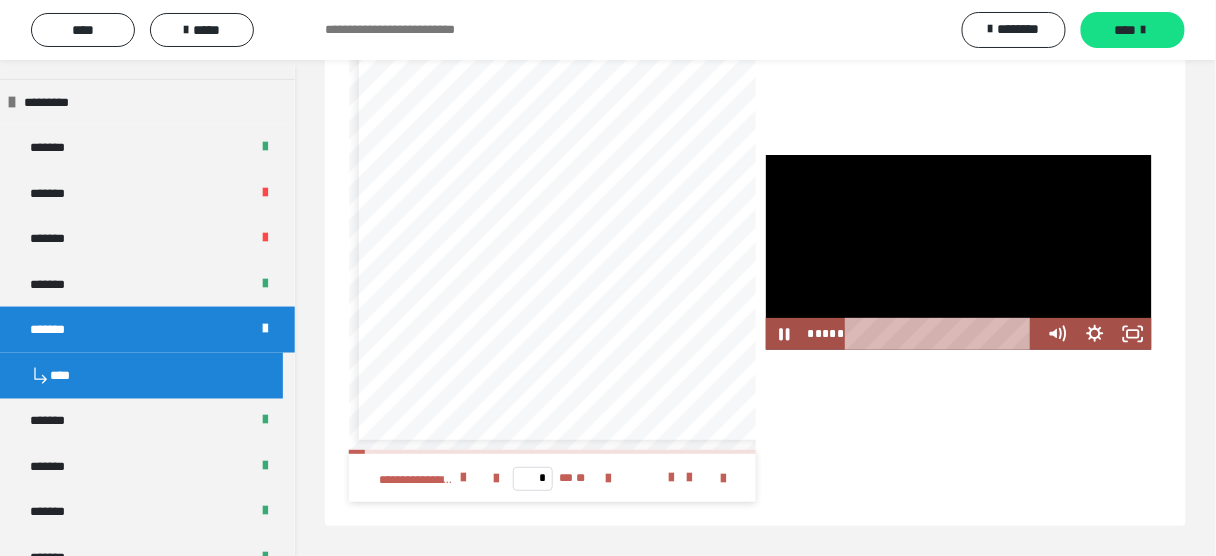 click at bounding box center (959, 252) 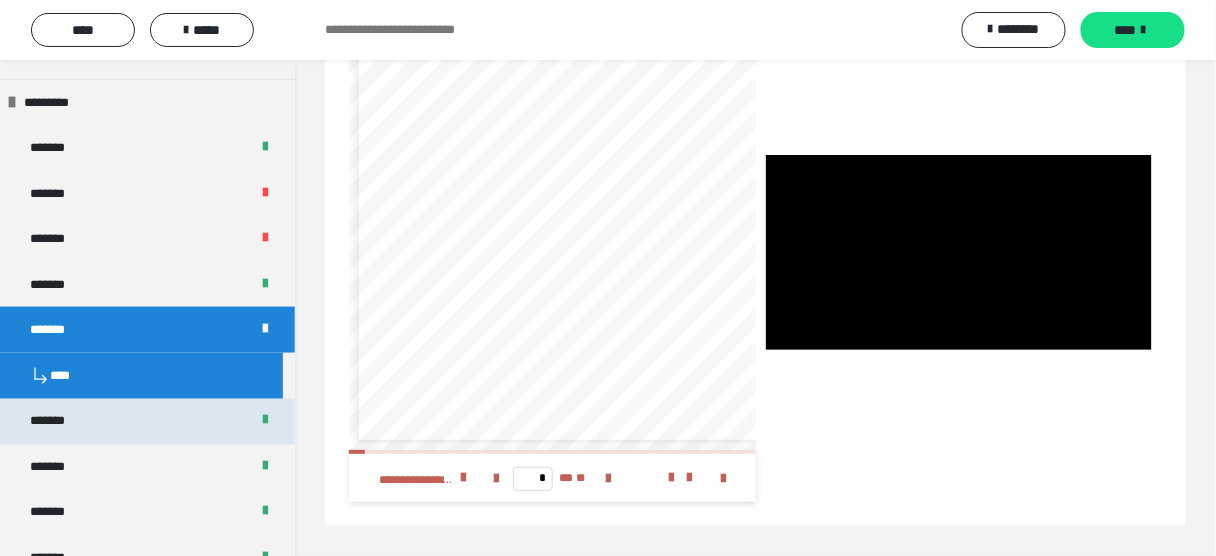 click on "*******" at bounding box center (58, 422) 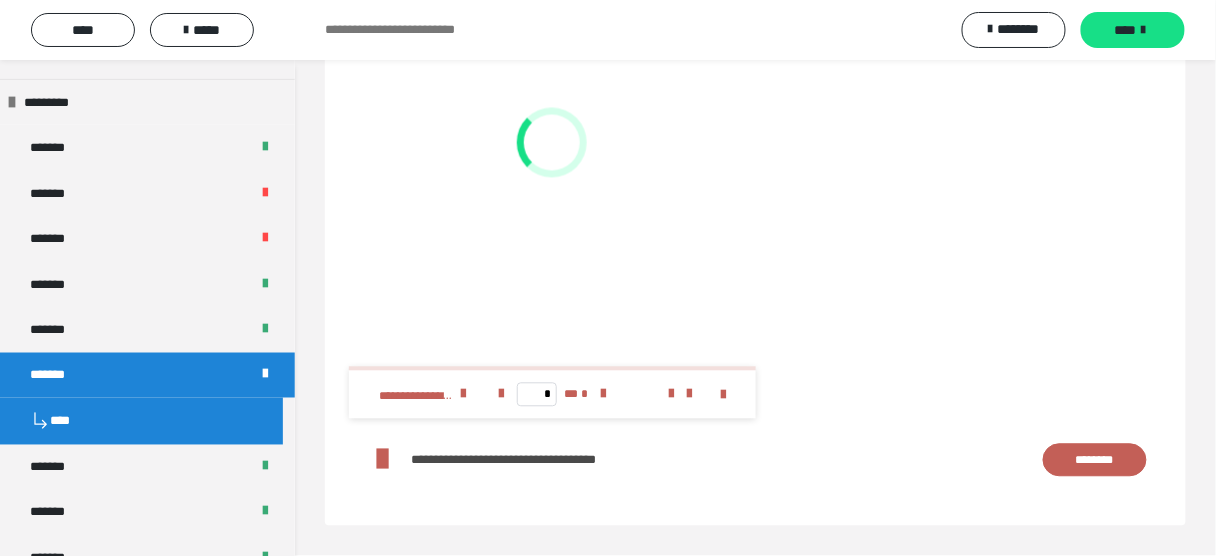 scroll, scrollTop: 2718, scrollLeft: 0, axis: vertical 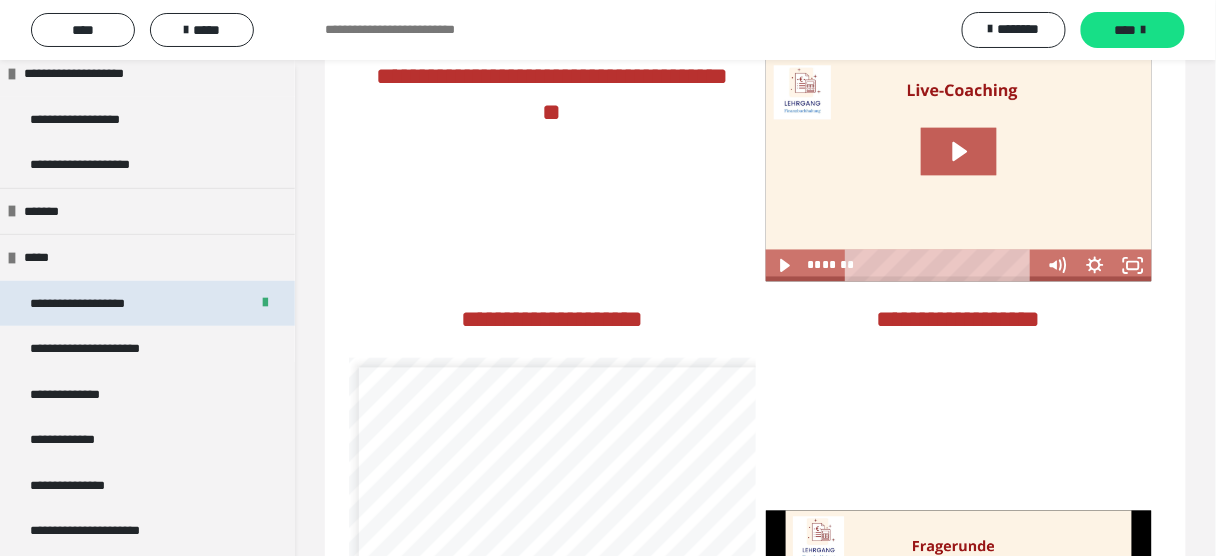 click on "**********" at bounding box center (147, 304) 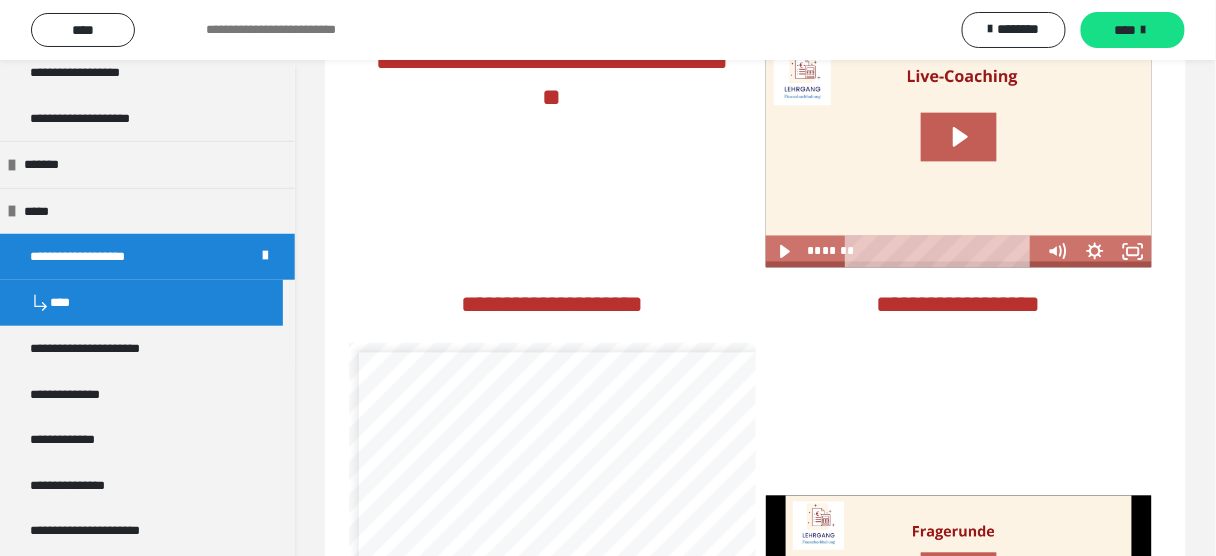 scroll, scrollTop: 2330, scrollLeft: 0, axis: vertical 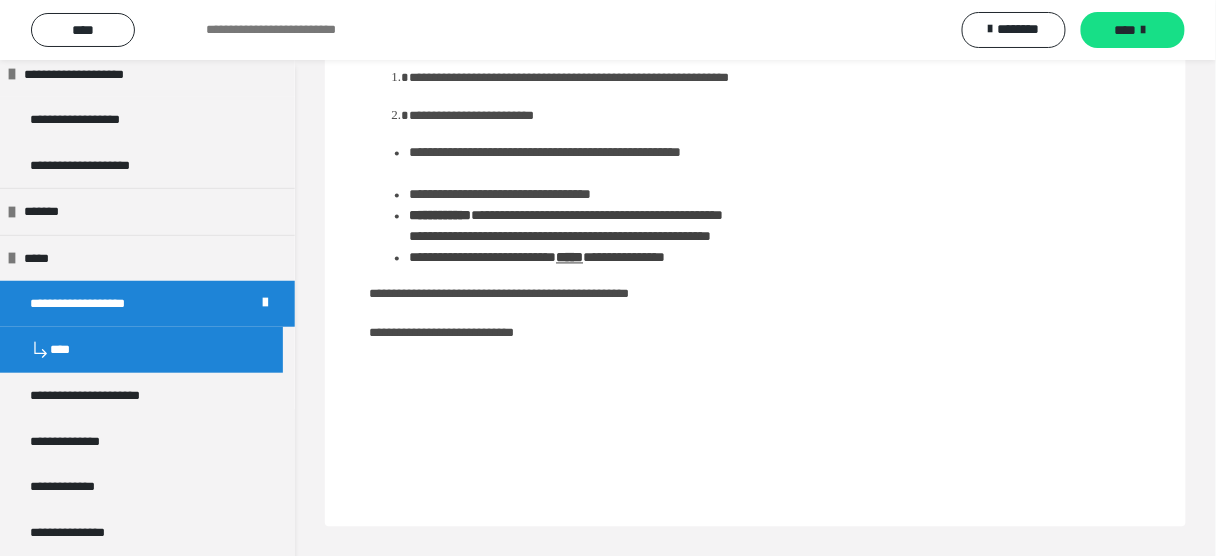 click on "**********" at bounding box center (959, 100) 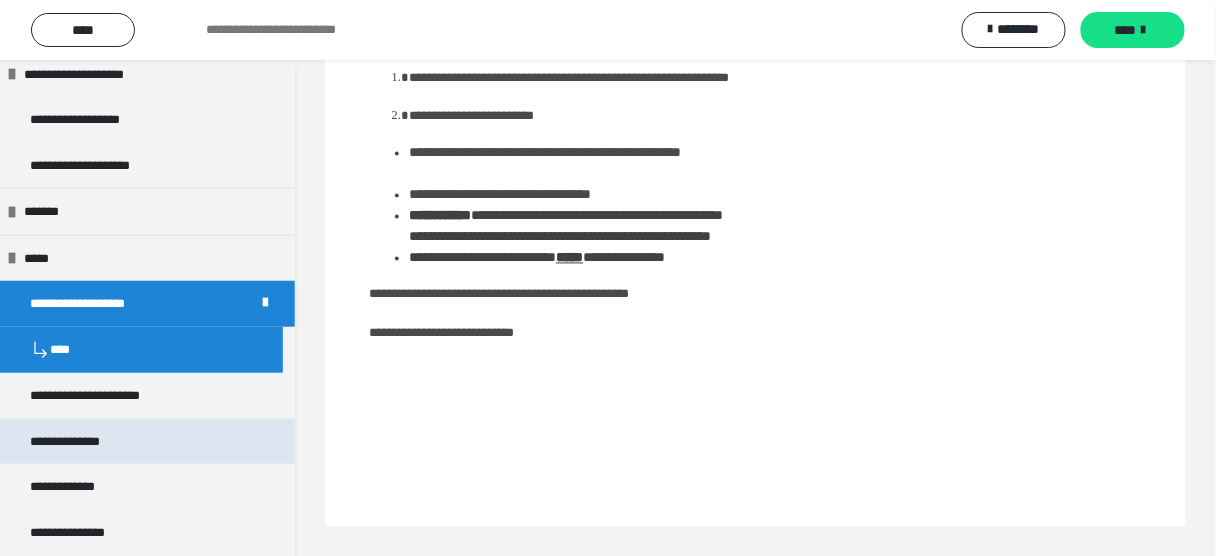 click on "**********" at bounding box center [147, 442] 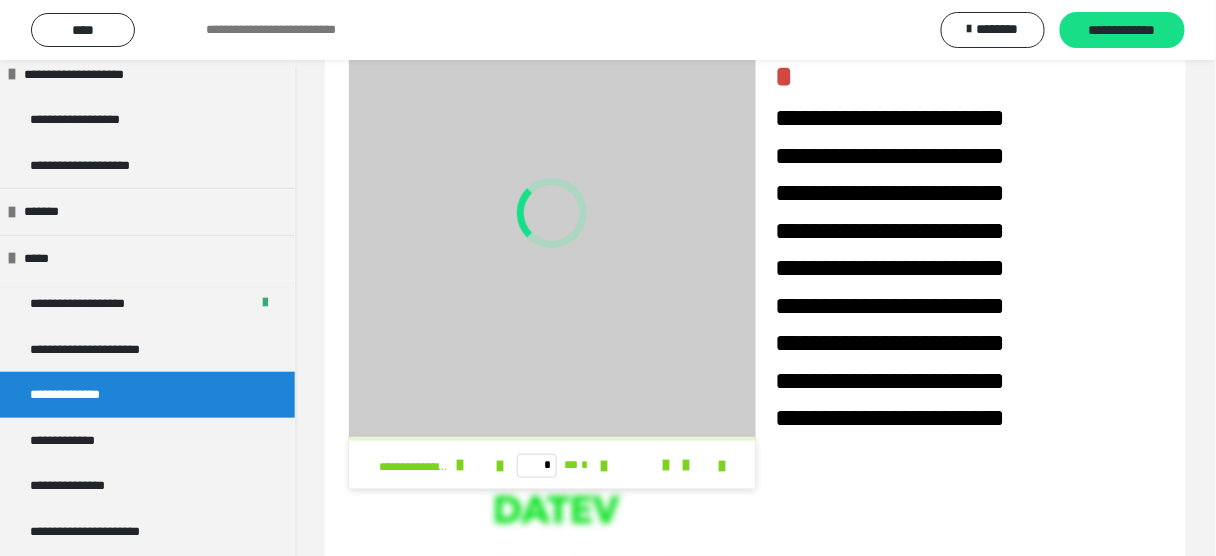 scroll, scrollTop: 327, scrollLeft: 0, axis: vertical 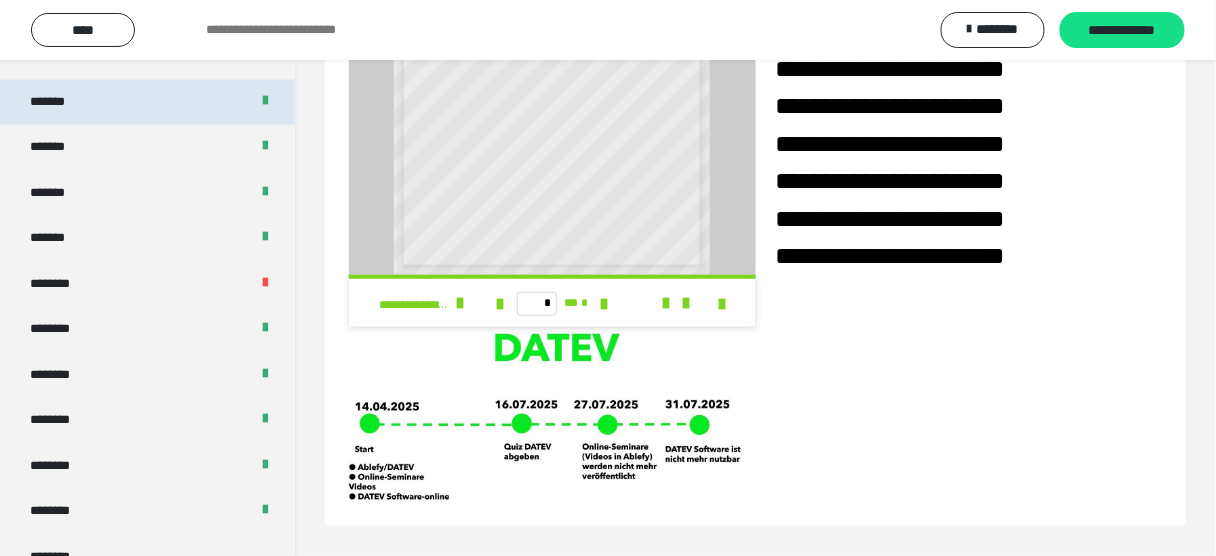 click on "*******" at bounding box center [147, 103] 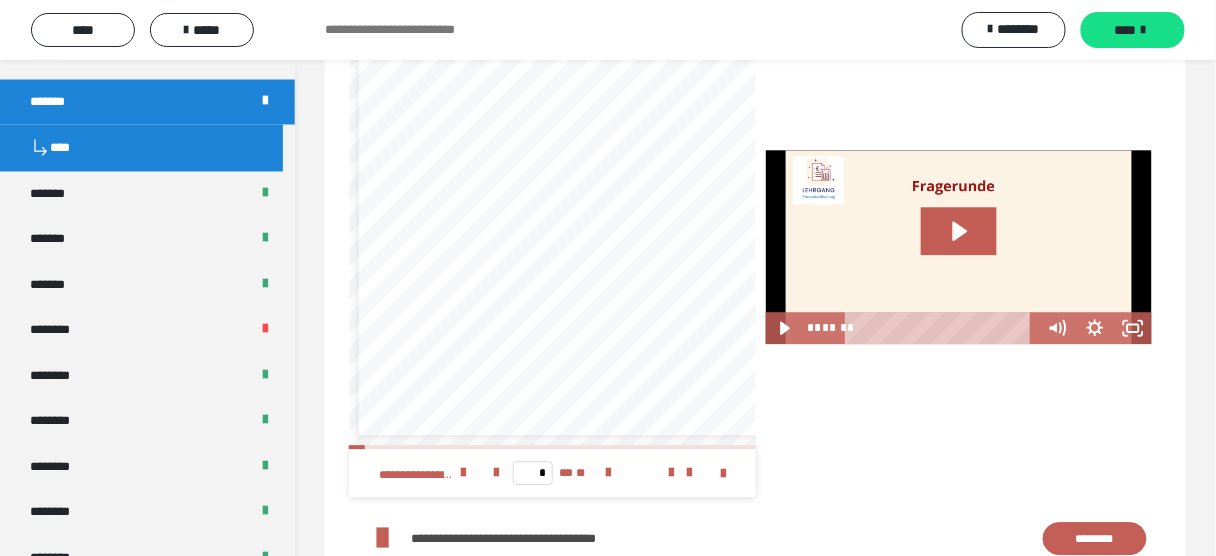 scroll, scrollTop: 2917, scrollLeft: 0, axis: vertical 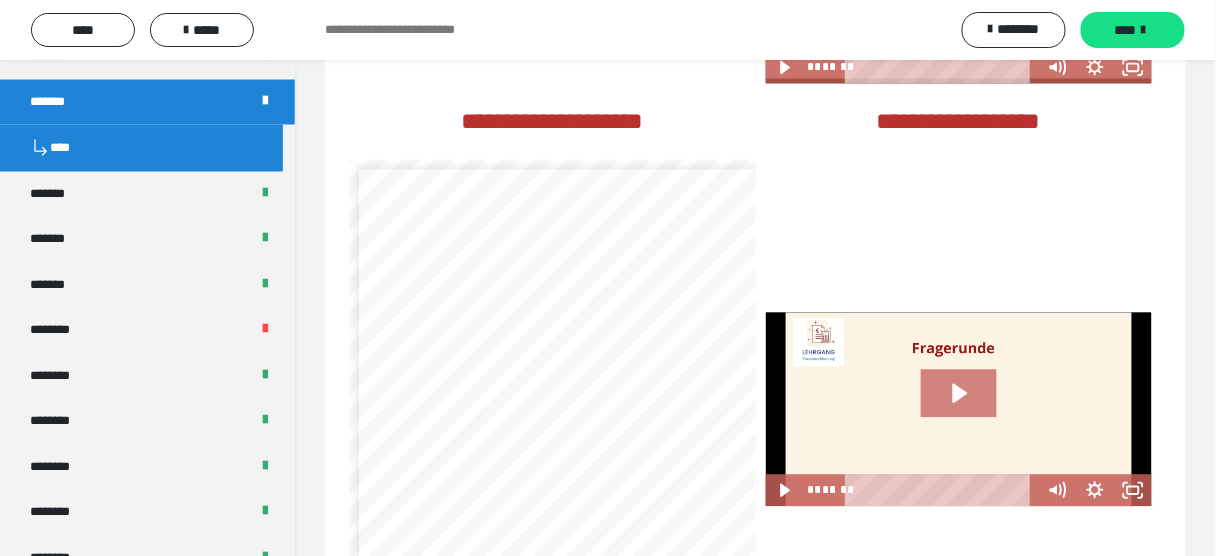 click 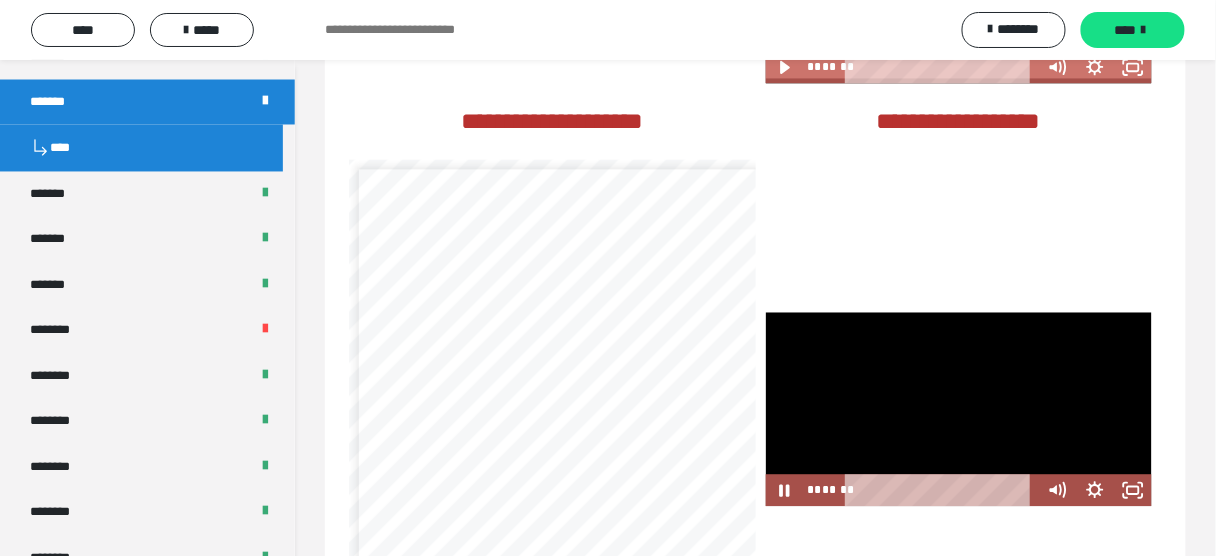 click at bounding box center [959, 409] 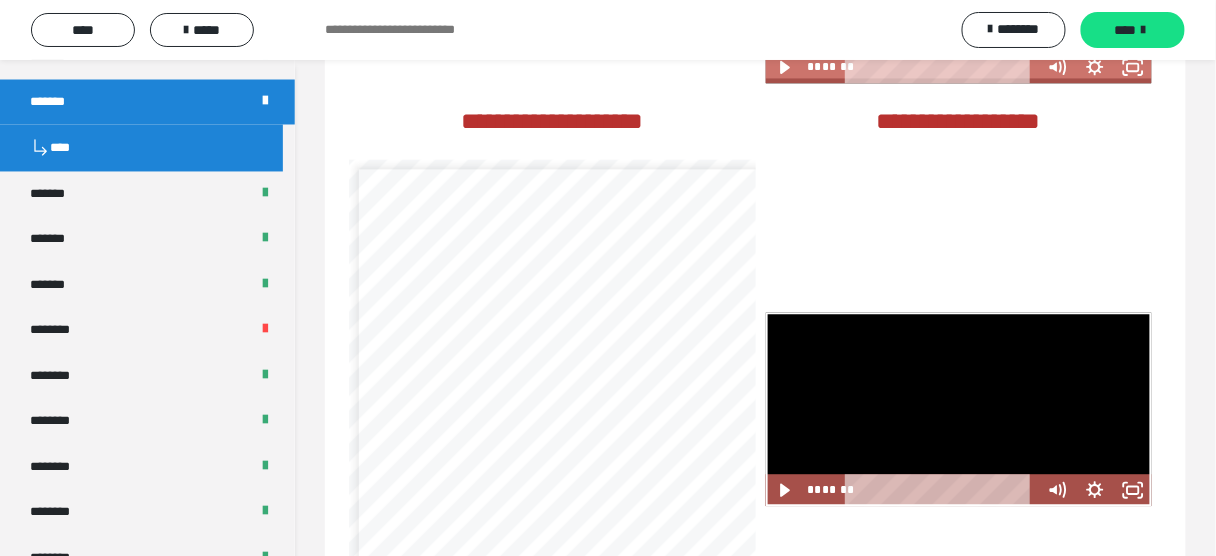 click at bounding box center [959, 409] 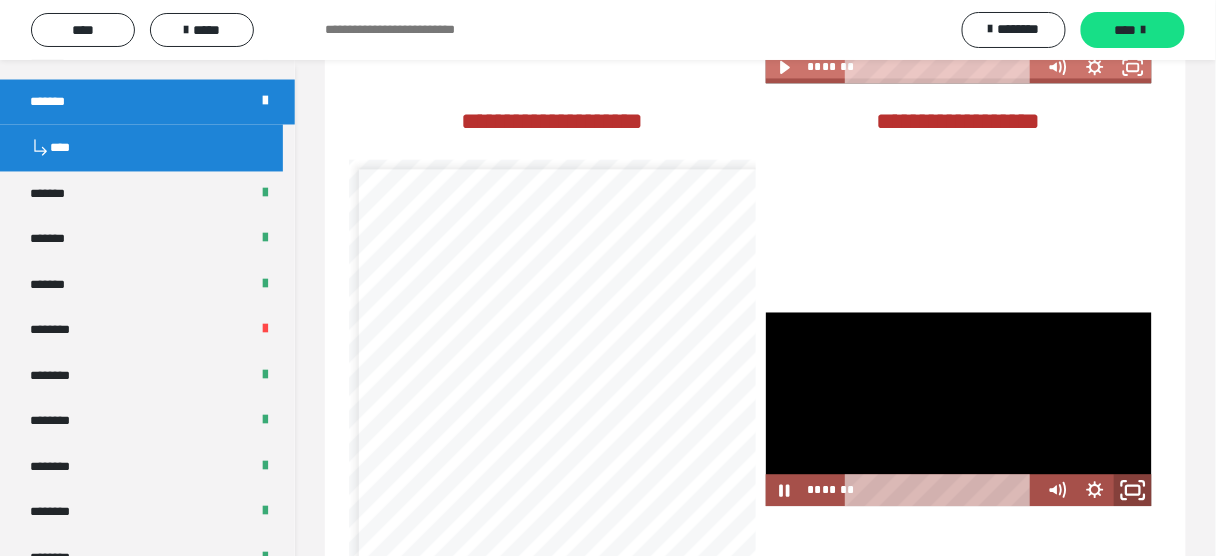 click 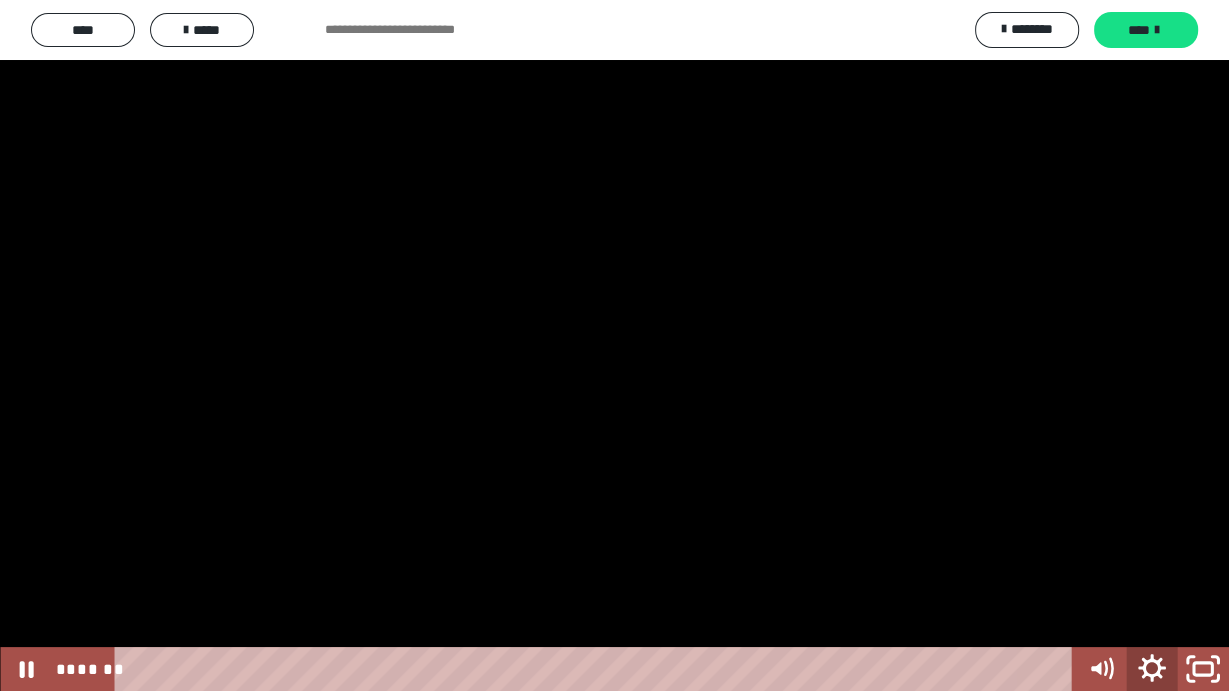 click 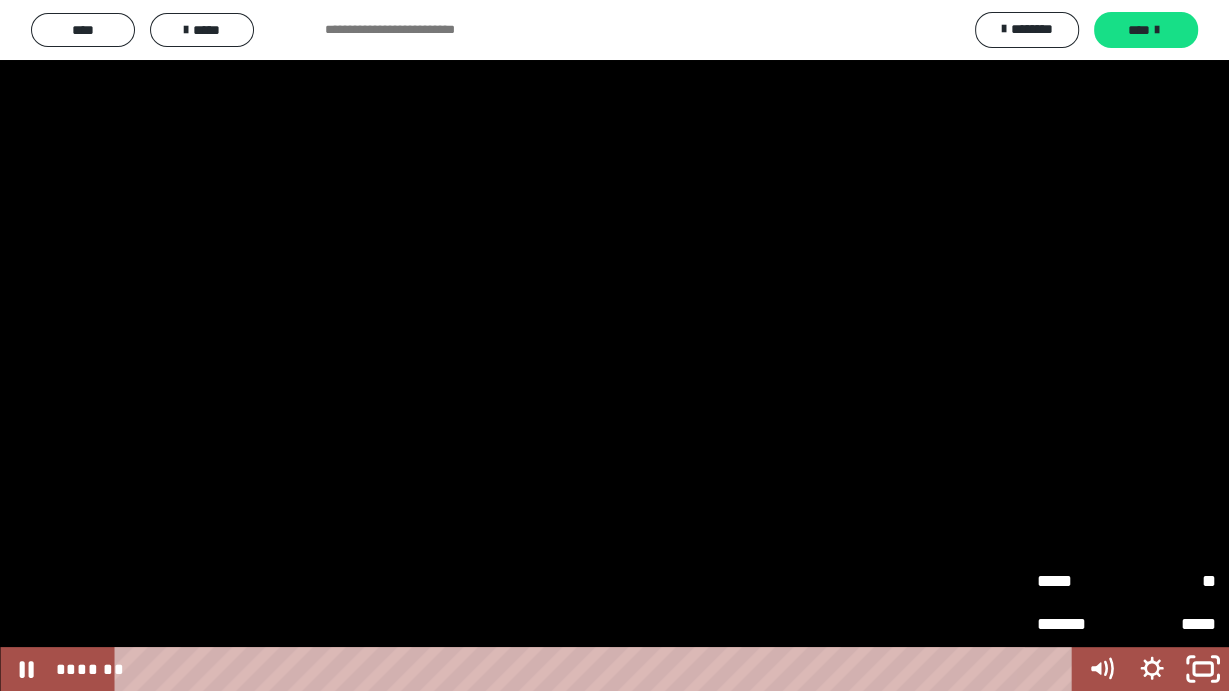 click on "*****" at bounding box center [1082, 582] 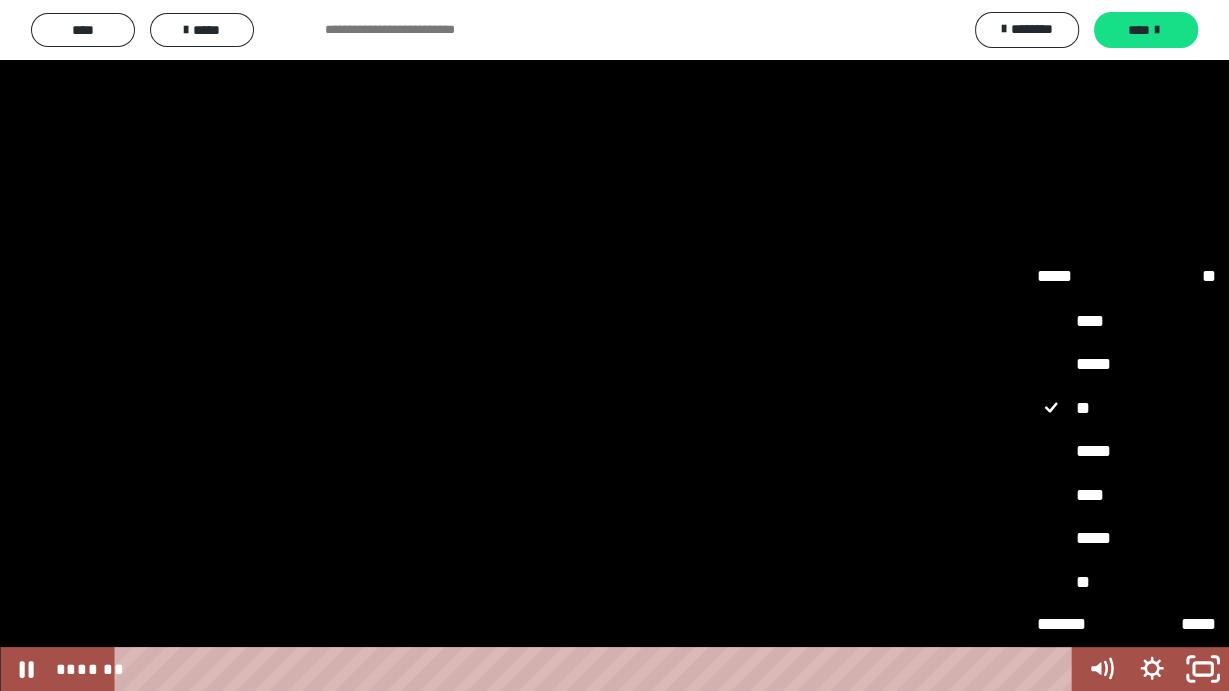 click on "*****" at bounding box center (1126, 451) 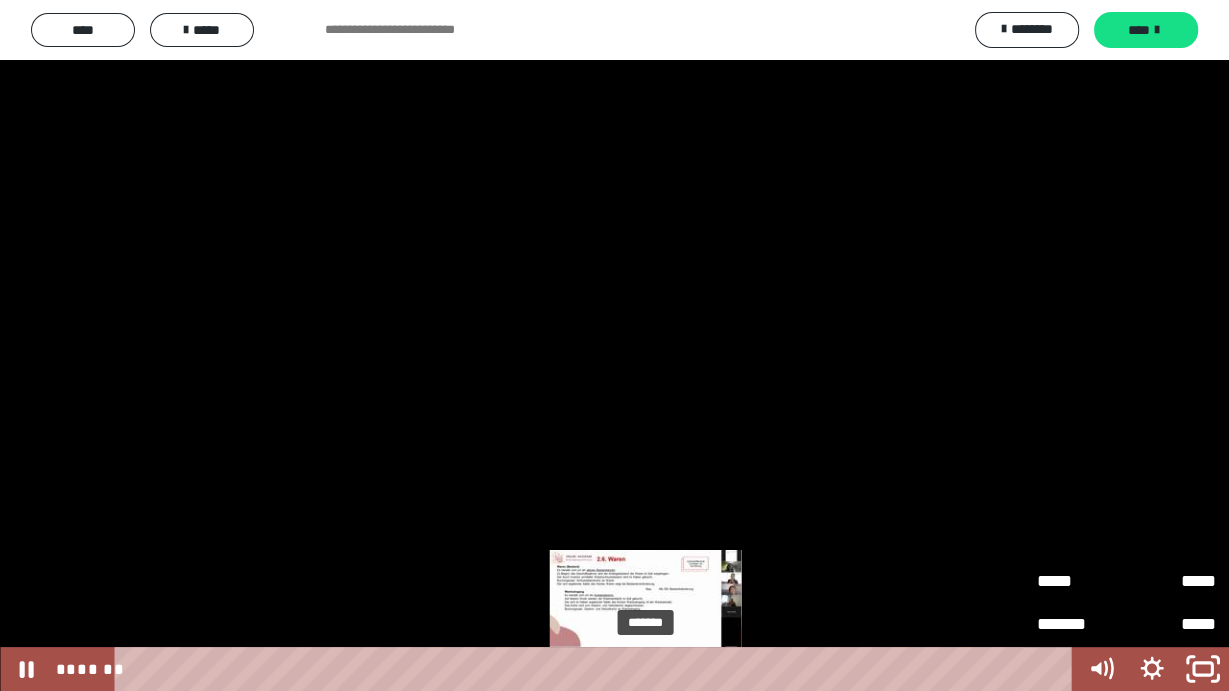 click on "*******" at bounding box center [597, 669] 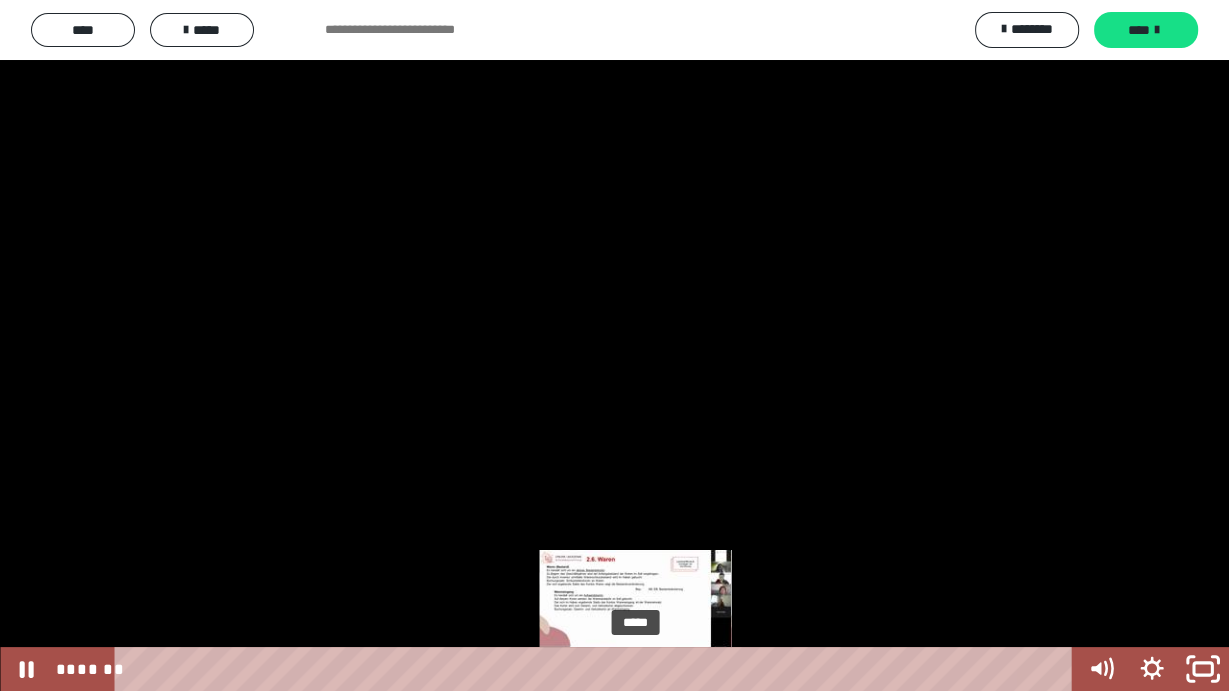 click on "*****" at bounding box center (597, 669) 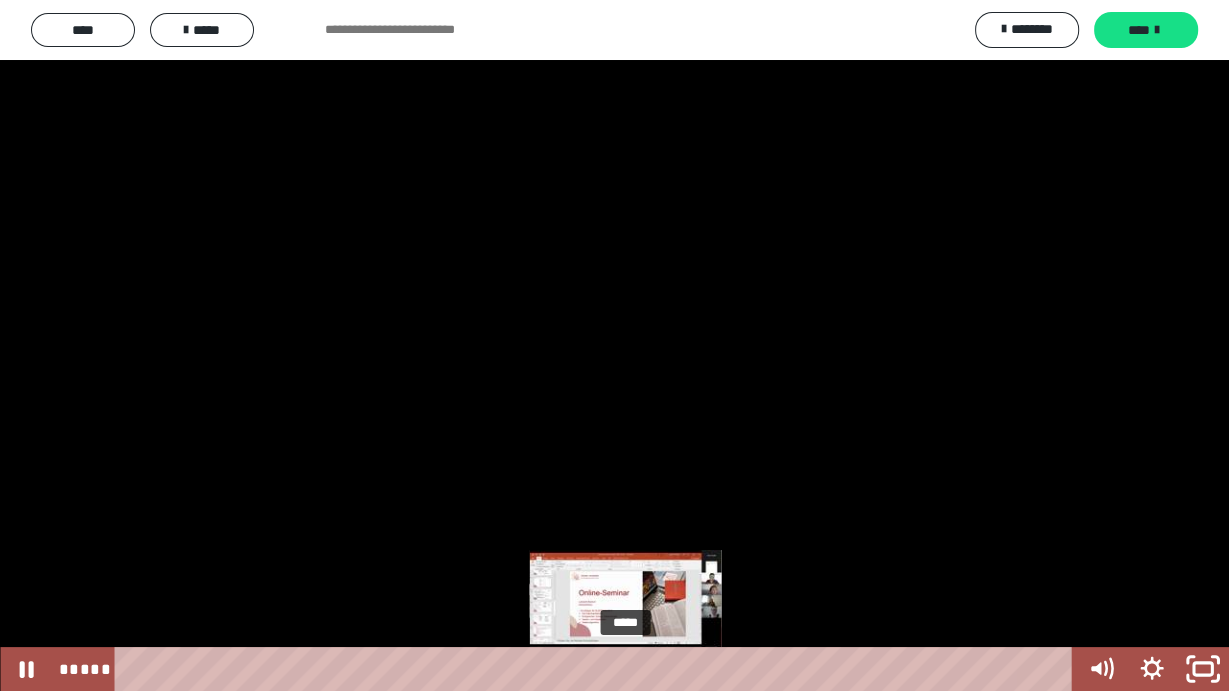 click at bounding box center (625, 669) 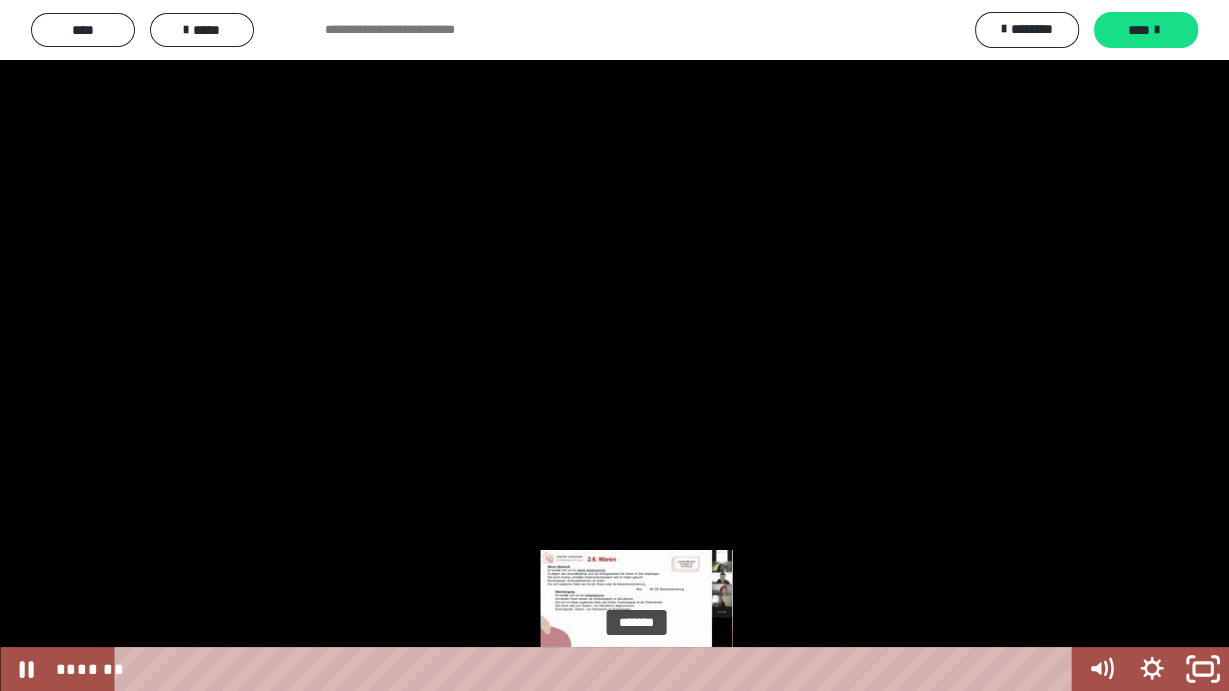 click on "*******" at bounding box center (597, 669) 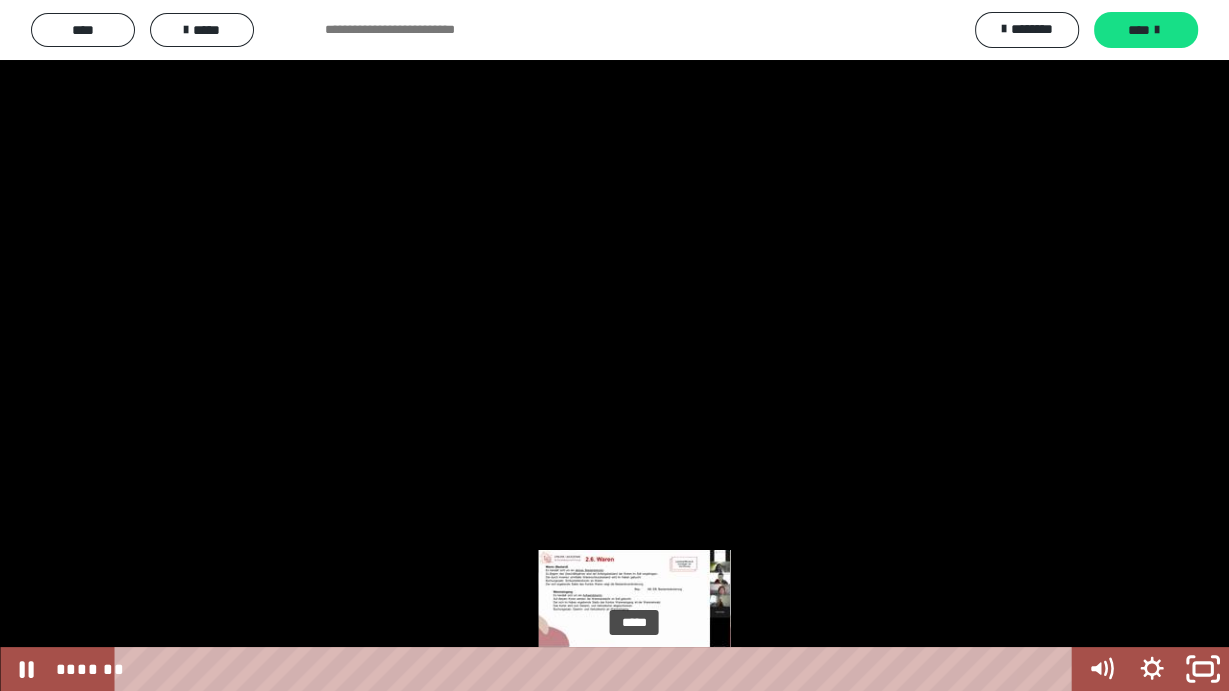 click at bounding box center (636, 669) 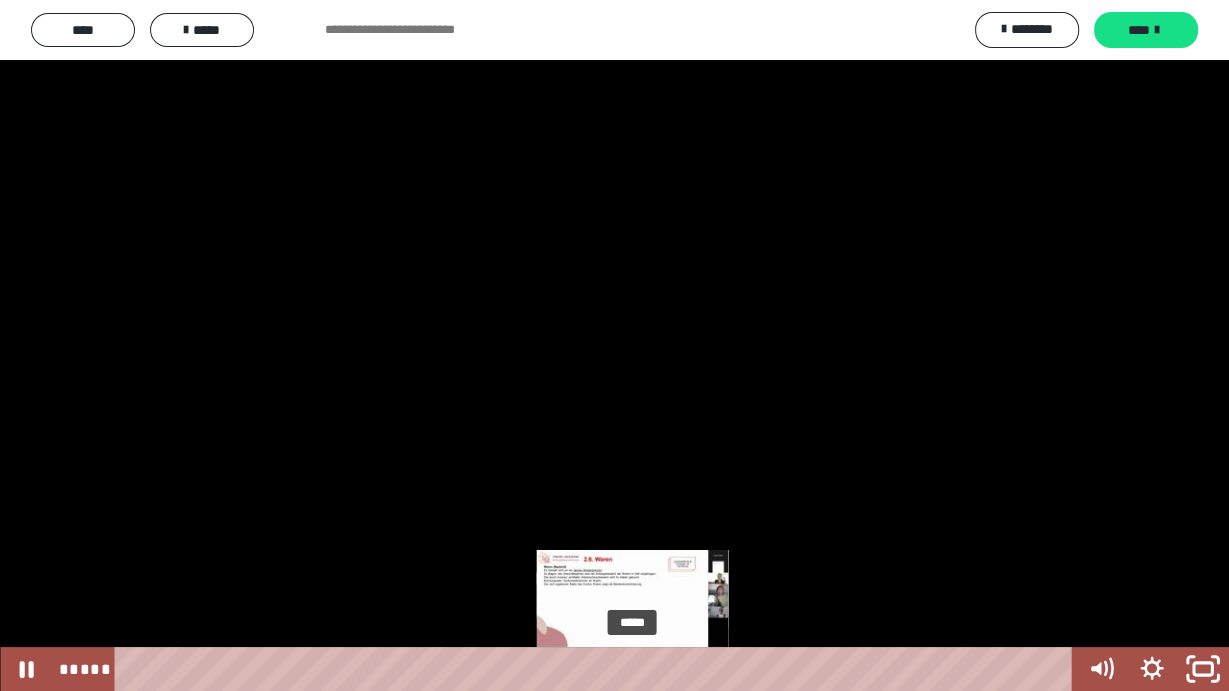 click at bounding box center [631, 669] 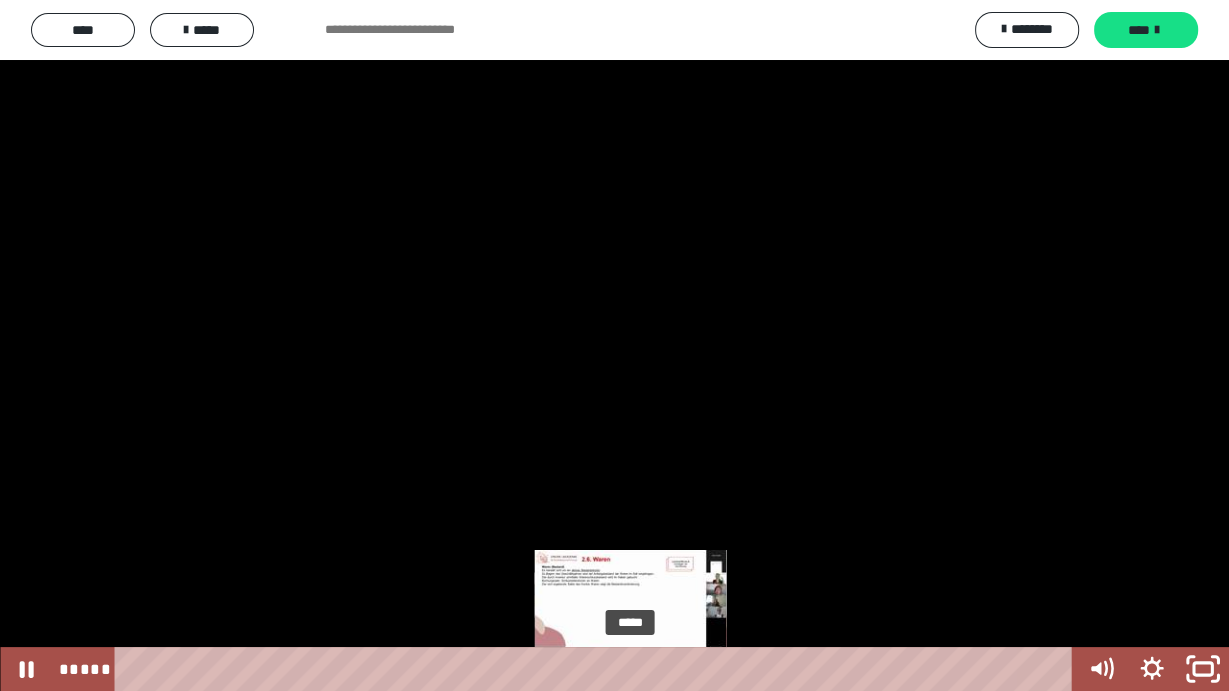 click at bounding box center [631, 669] 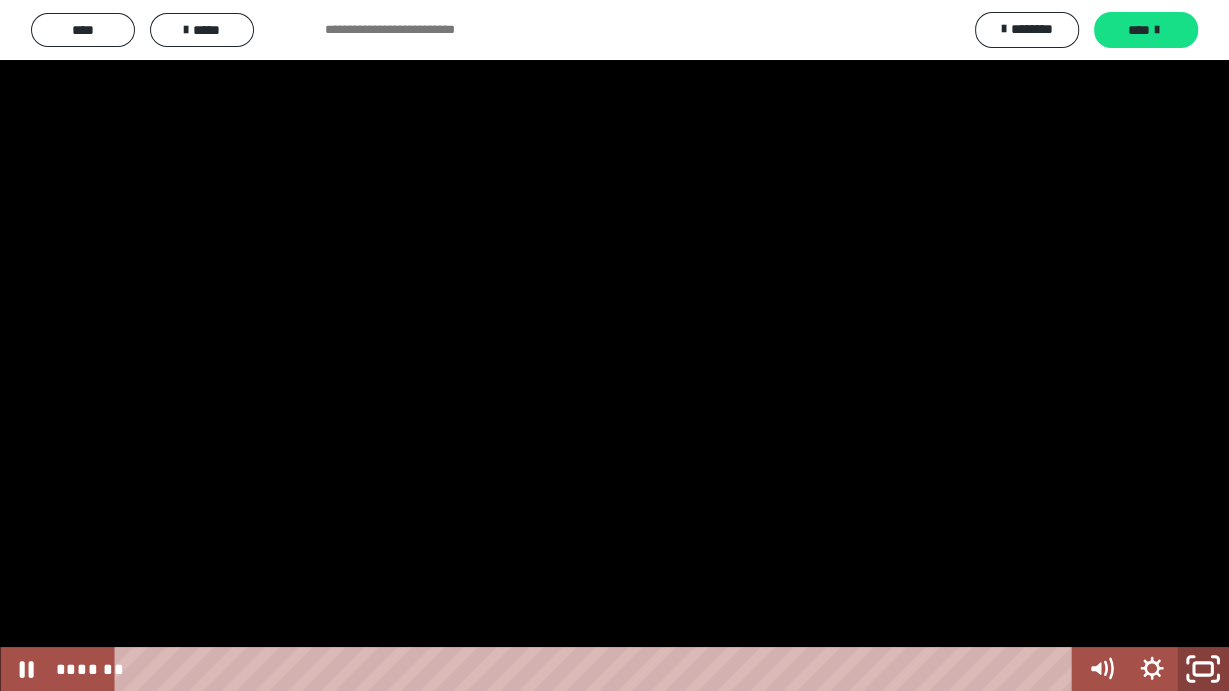 click 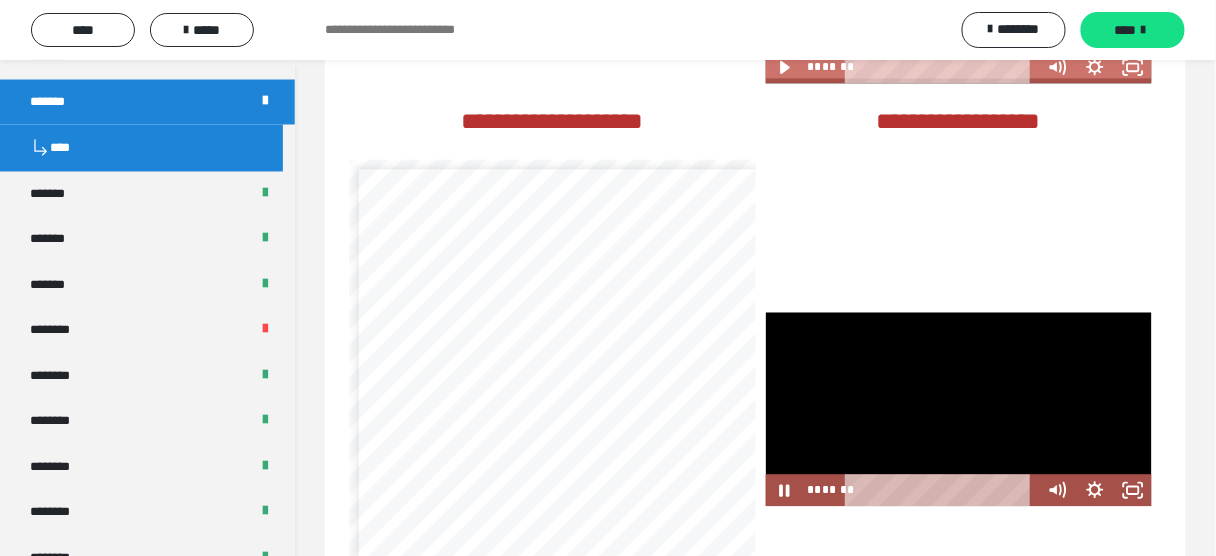 click at bounding box center [959, 409] 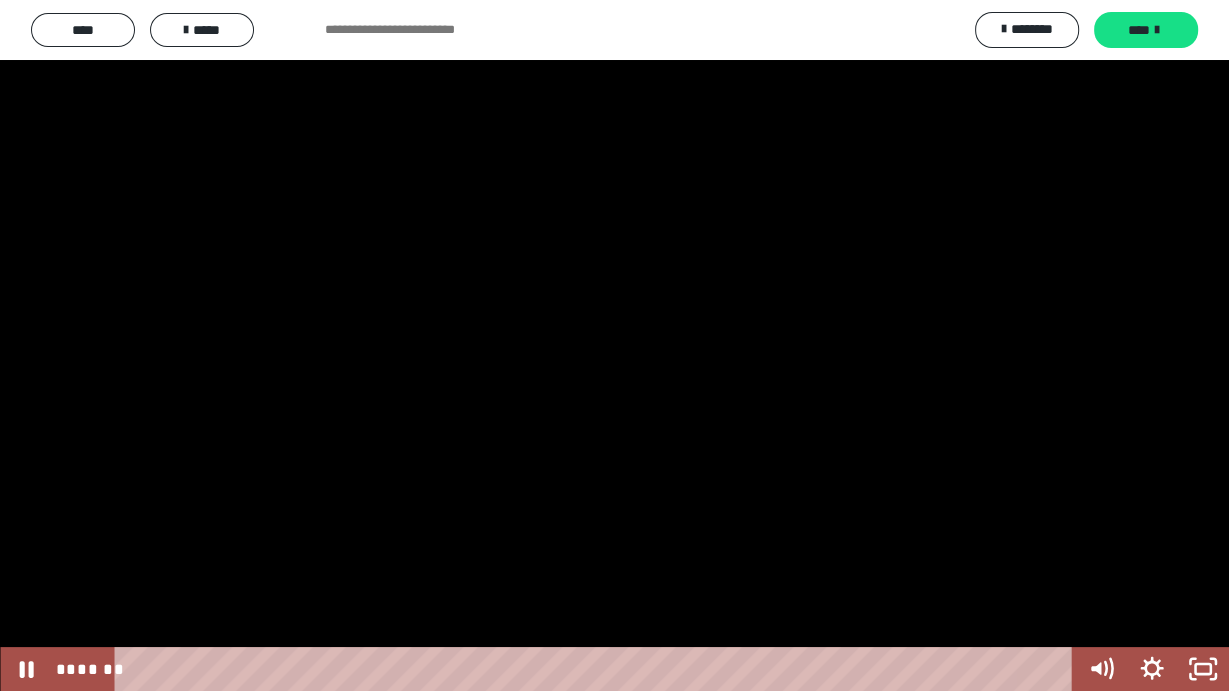 click at bounding box center (614, 345) 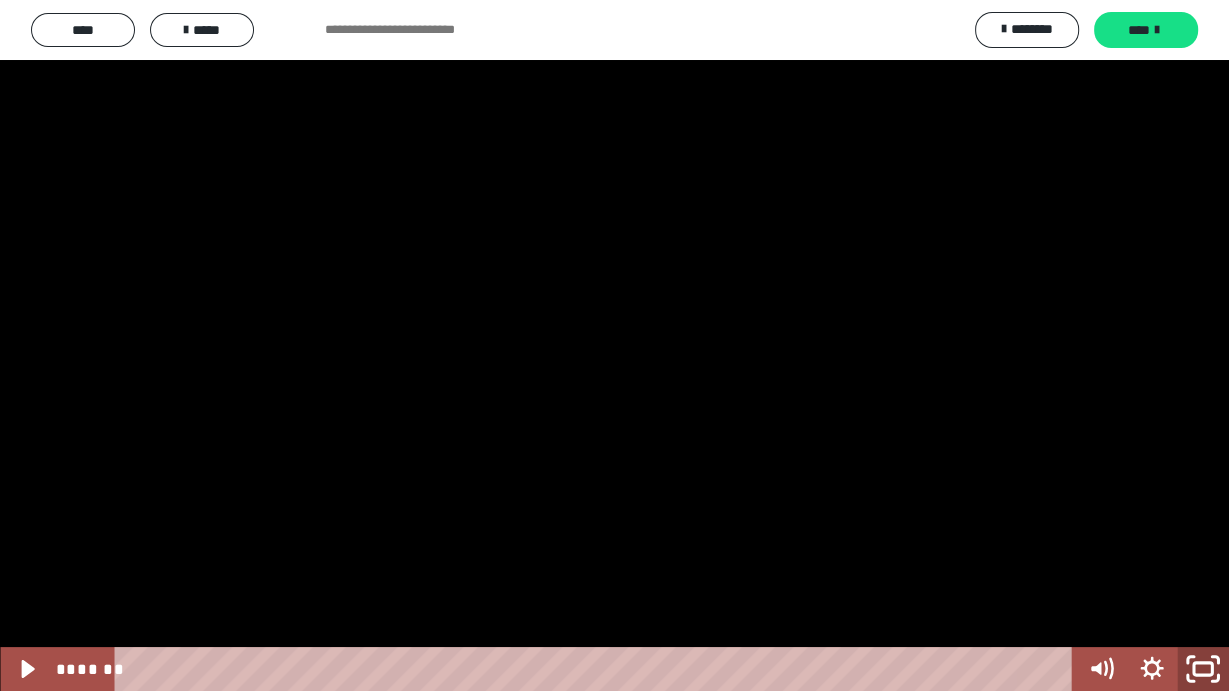 click 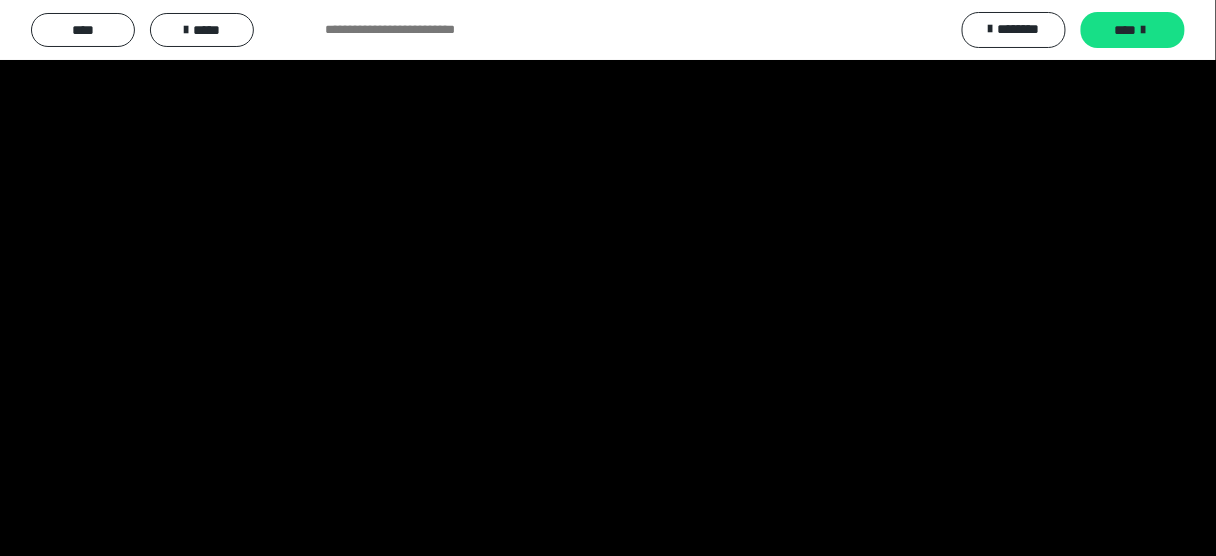 scroll, scrollTop: 1313, scrollLeft: 0, axis: vertical 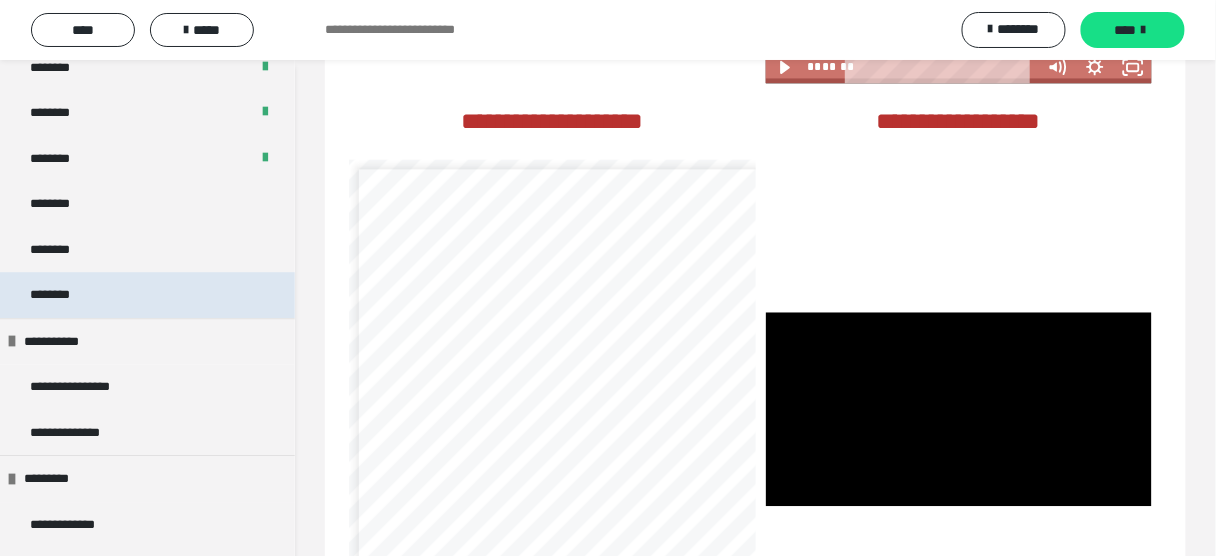 click on "********" at bounding box center (61, 295) 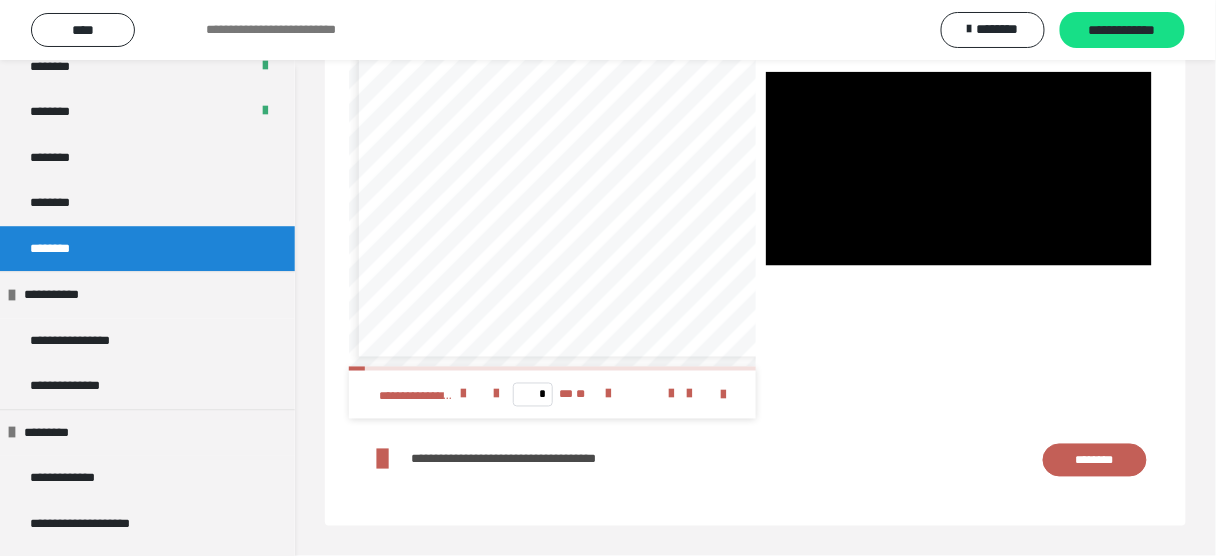scroll, scrollTop: 2297, scrollLeft: 0, axis: vertical 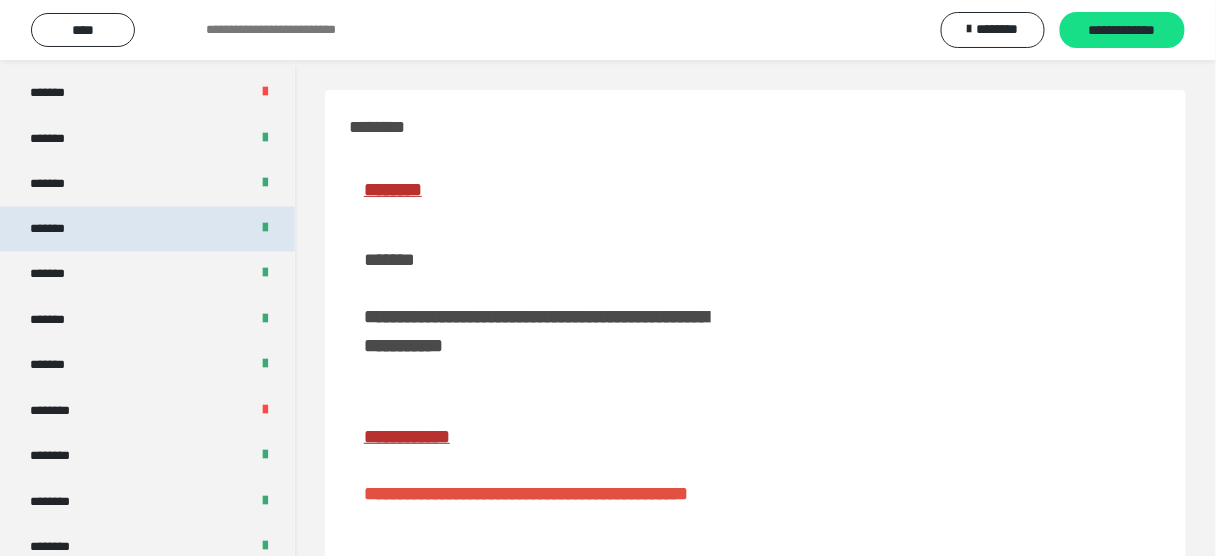 click on "*******" at bounding box center [147, 230] 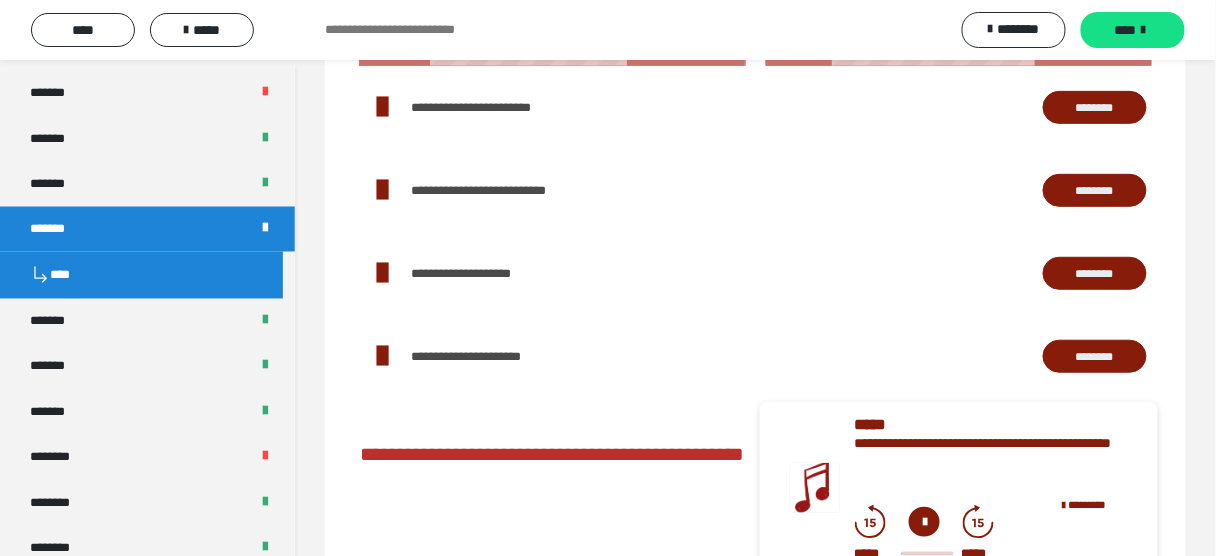 scroll, scrollTop: 2640, scrollLeft: 0, axis: vertical 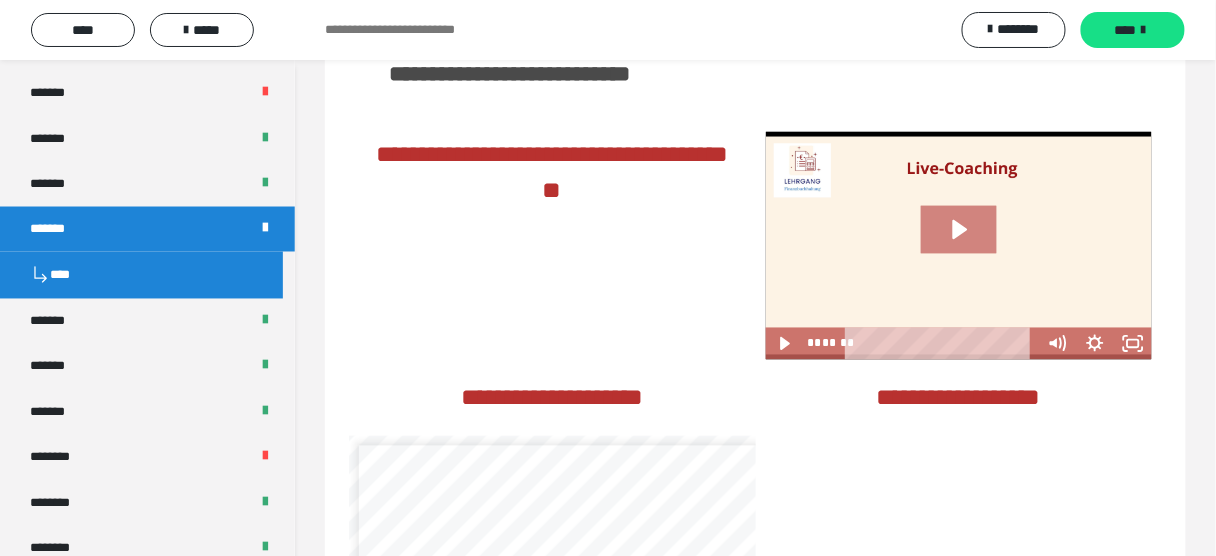 click 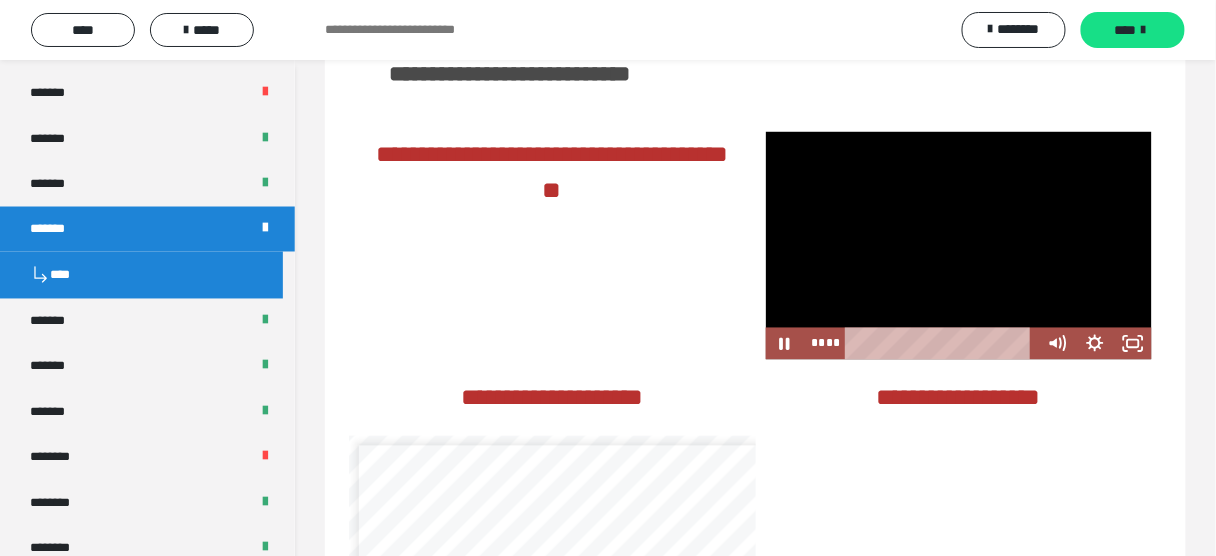 click at bounding box center (959, 246) 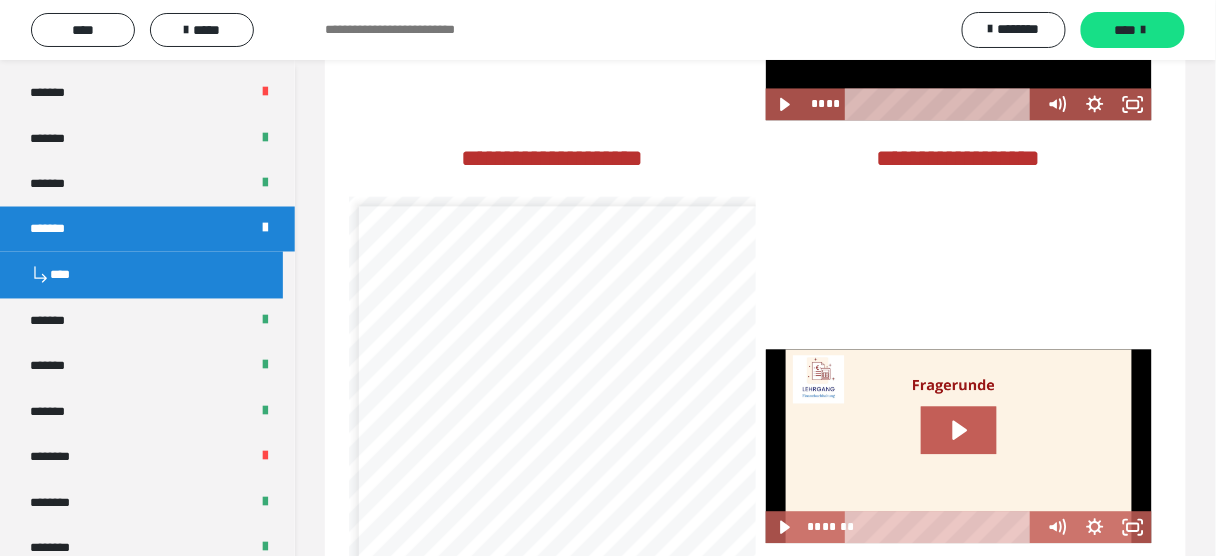scroll, scrollTop: 3157, scrollLeft: 0, axis: vertical 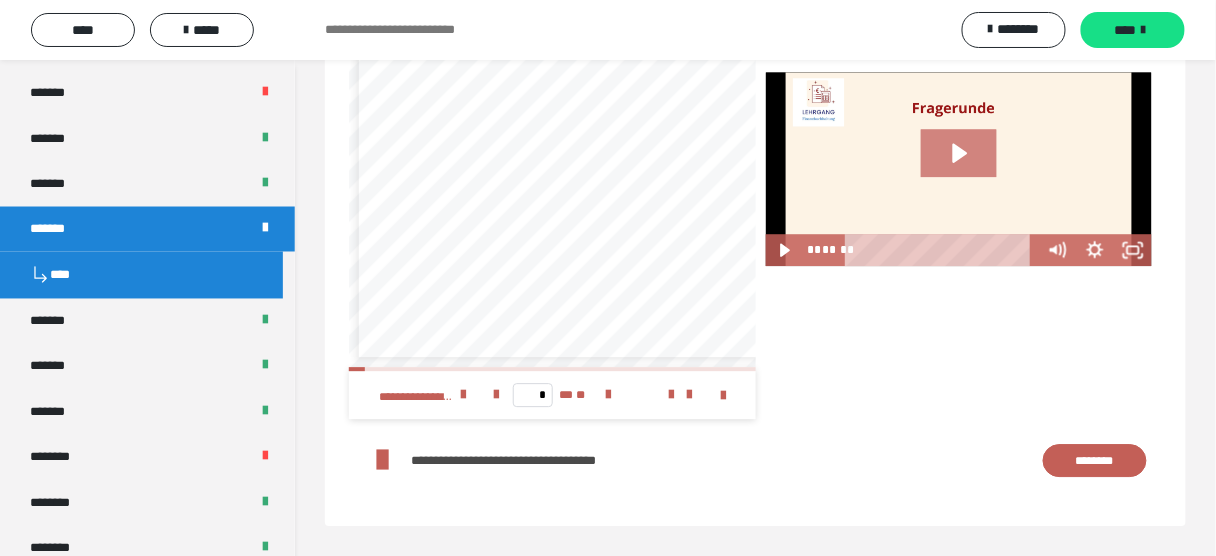 click 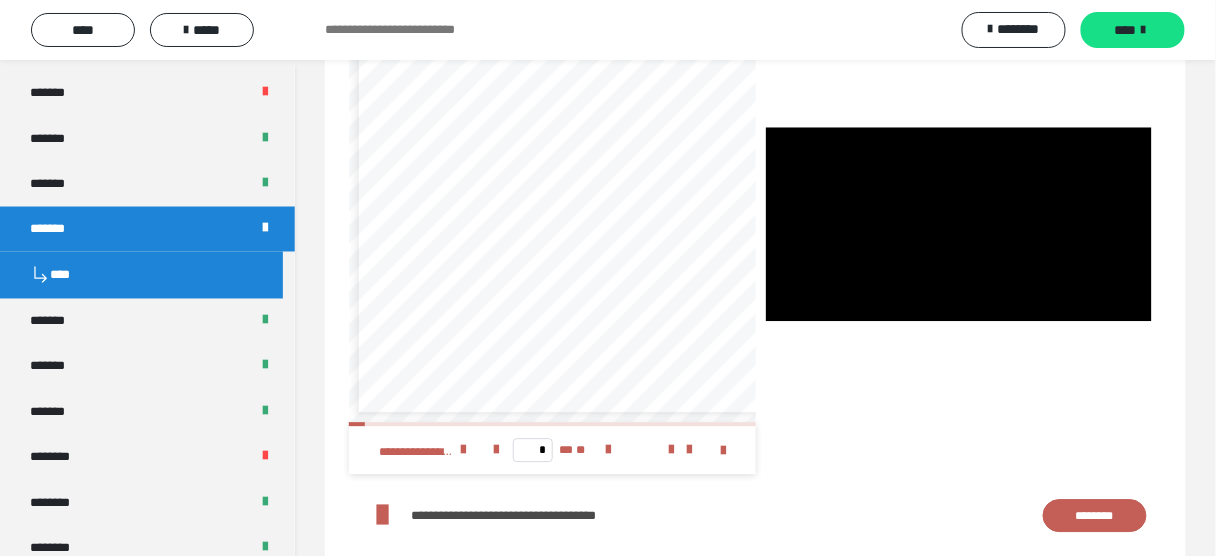 scroll, scrollTop: 2997, scrollLeft: 0, axis: vertical 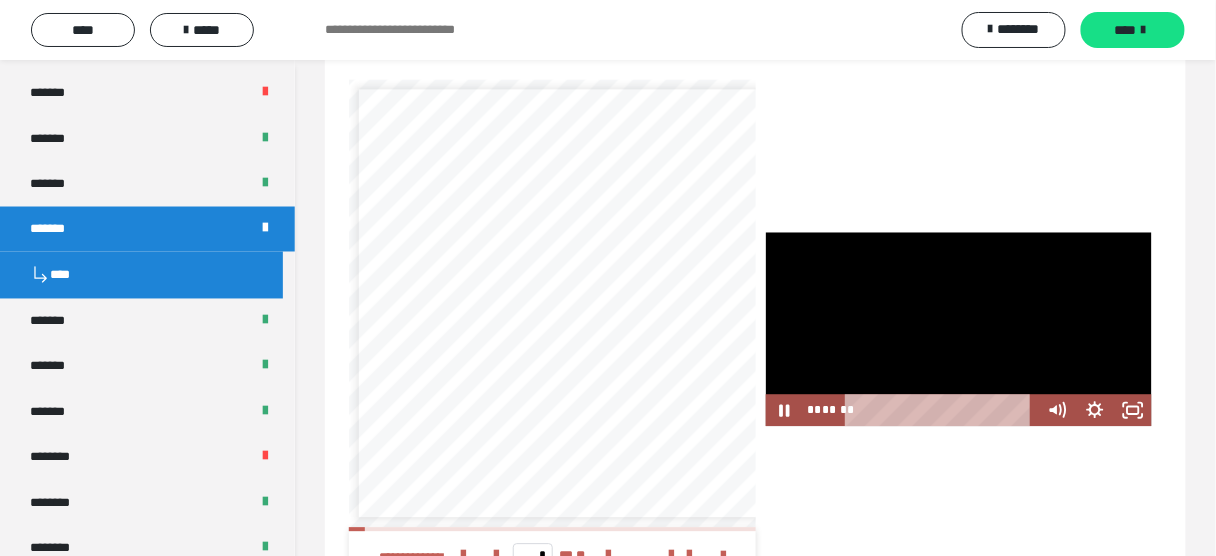 click at bounding box center [959, 329] 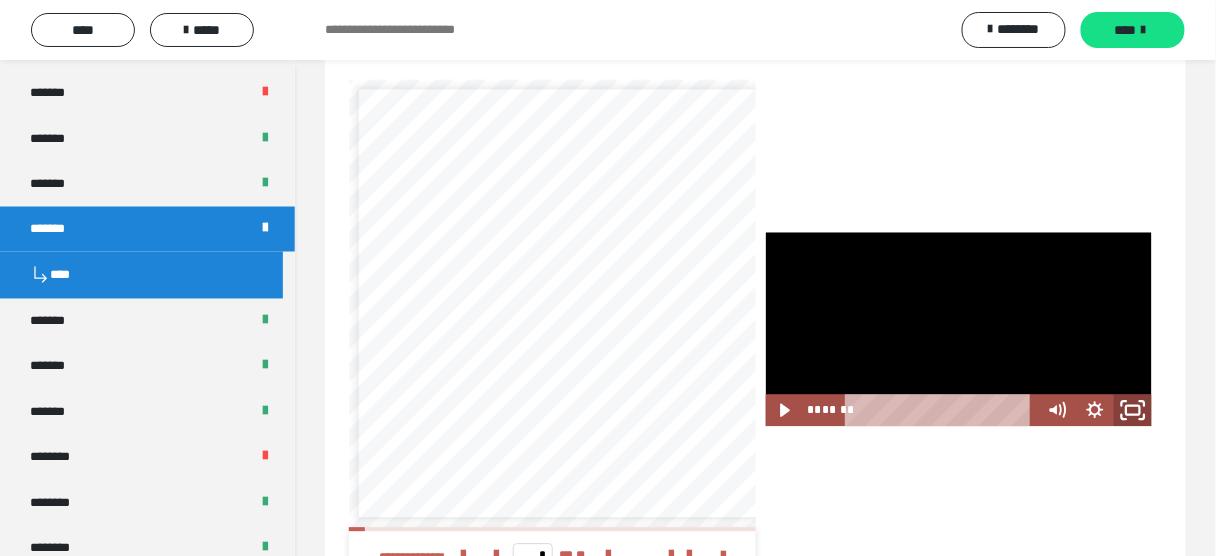 click 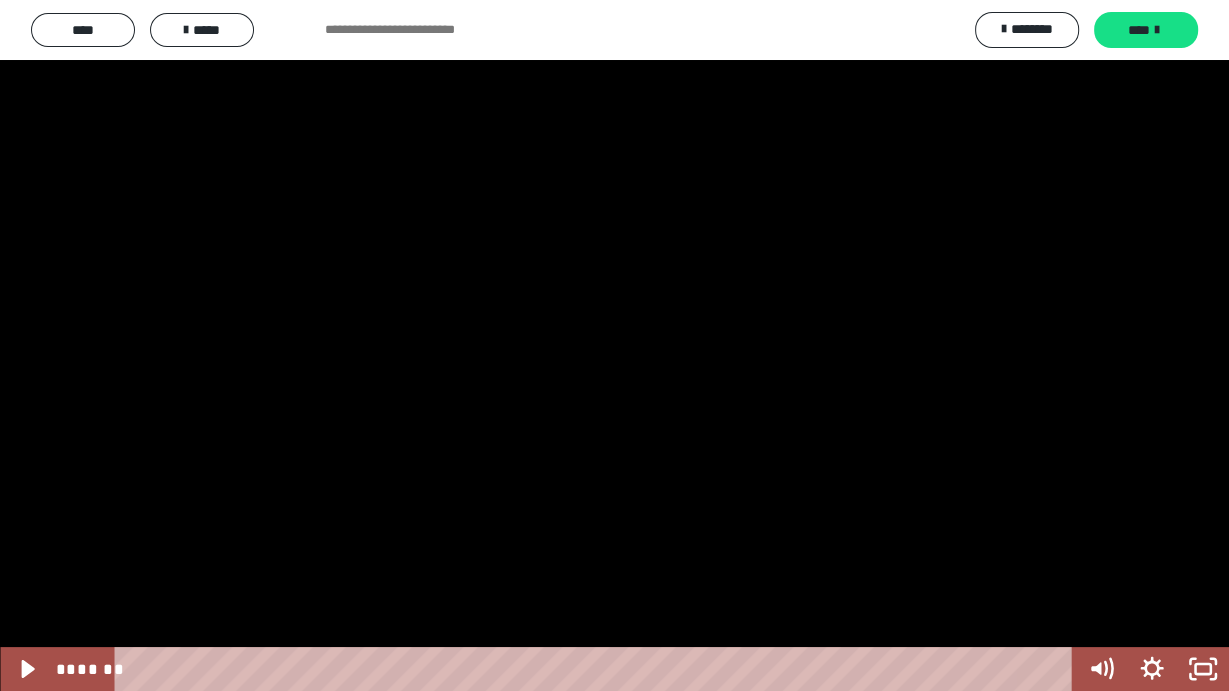 click at bounding box center [614, 345] 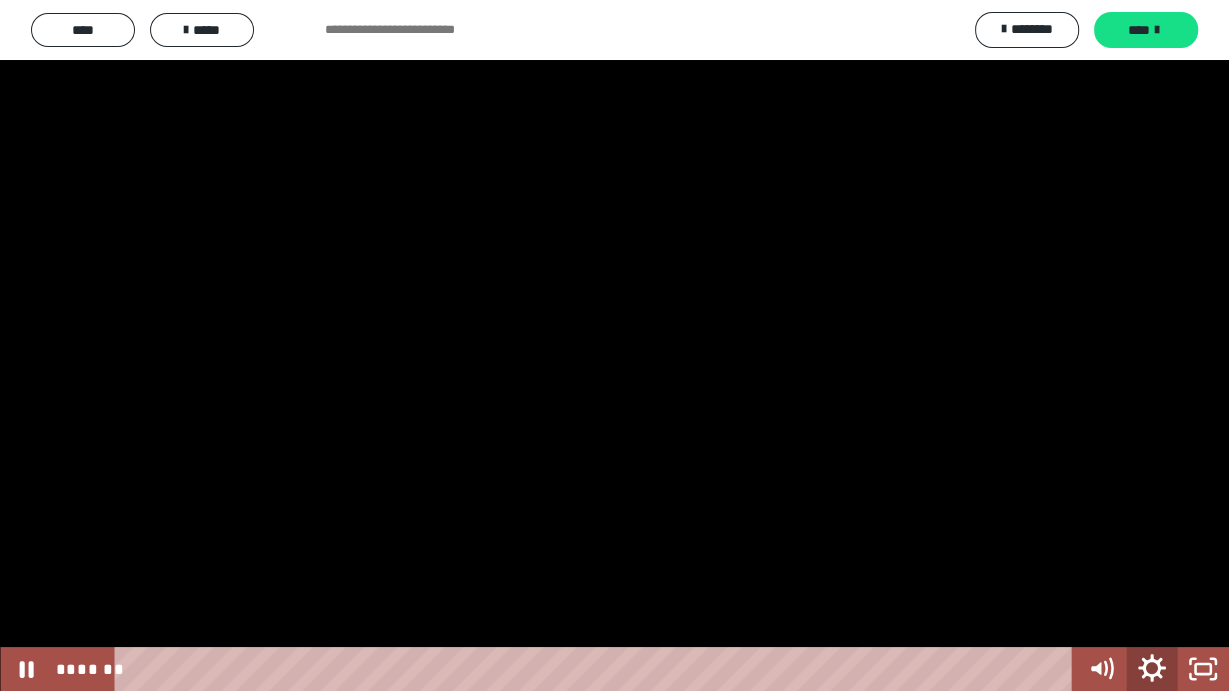 click 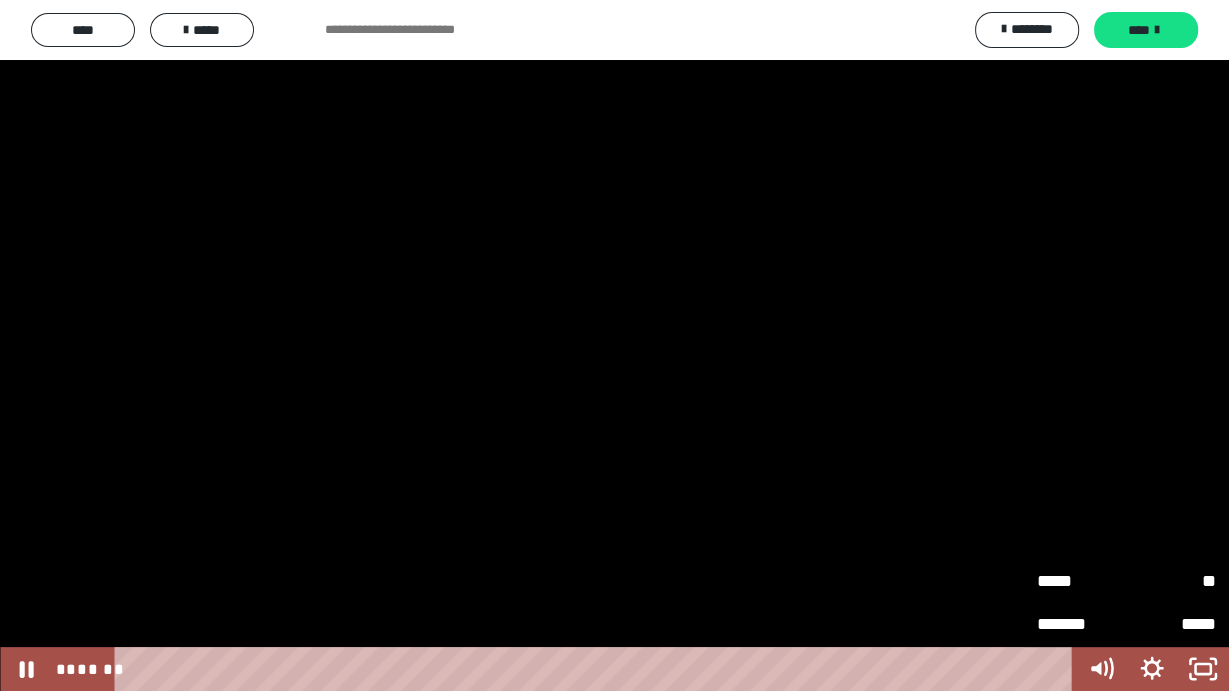 click on "*****" at bounding box center [1082, 582] 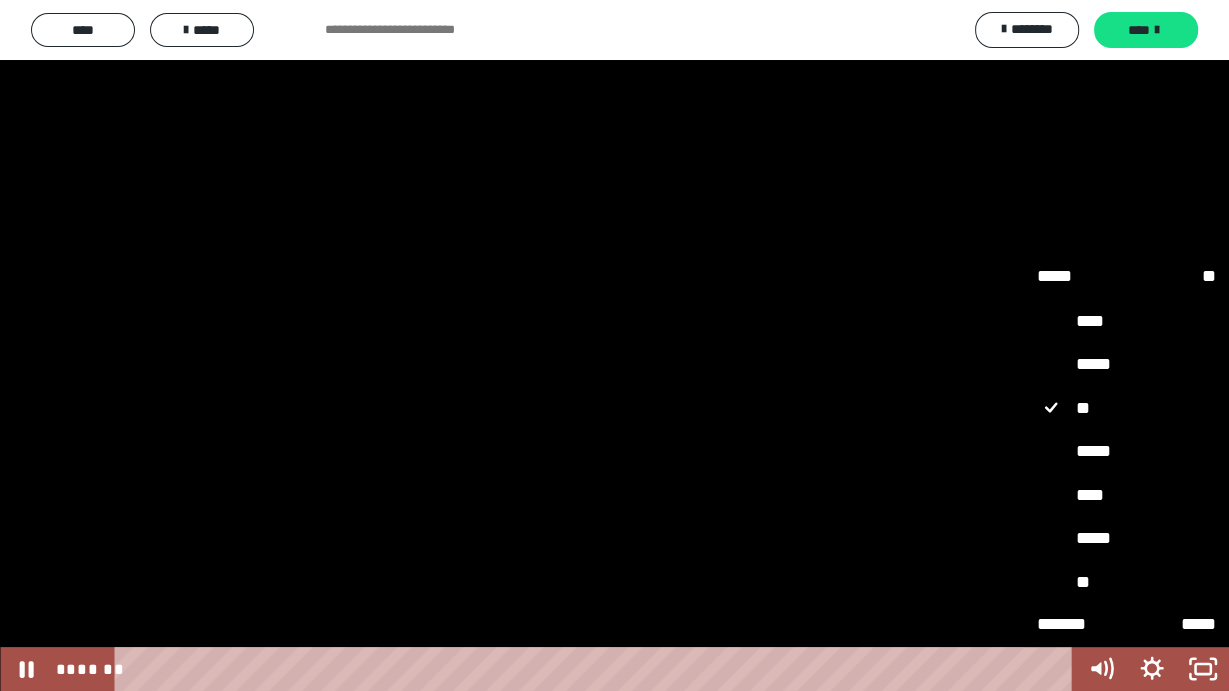click on "*****" at bounding box center [1126, 451] 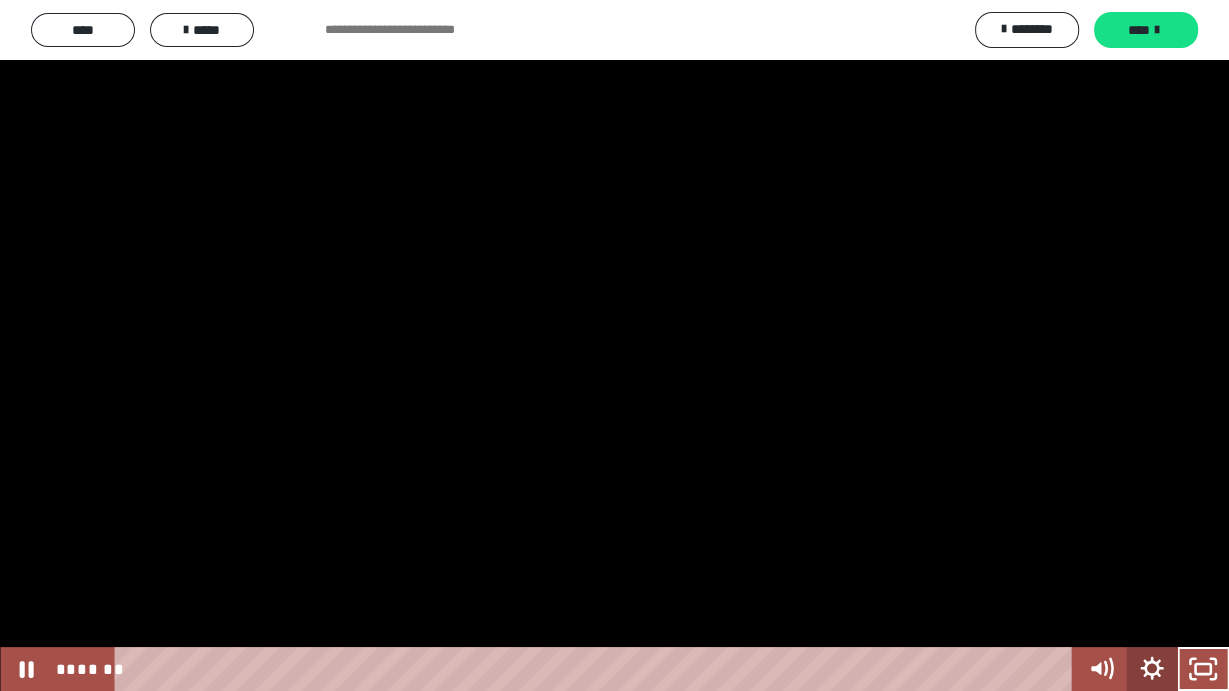 click 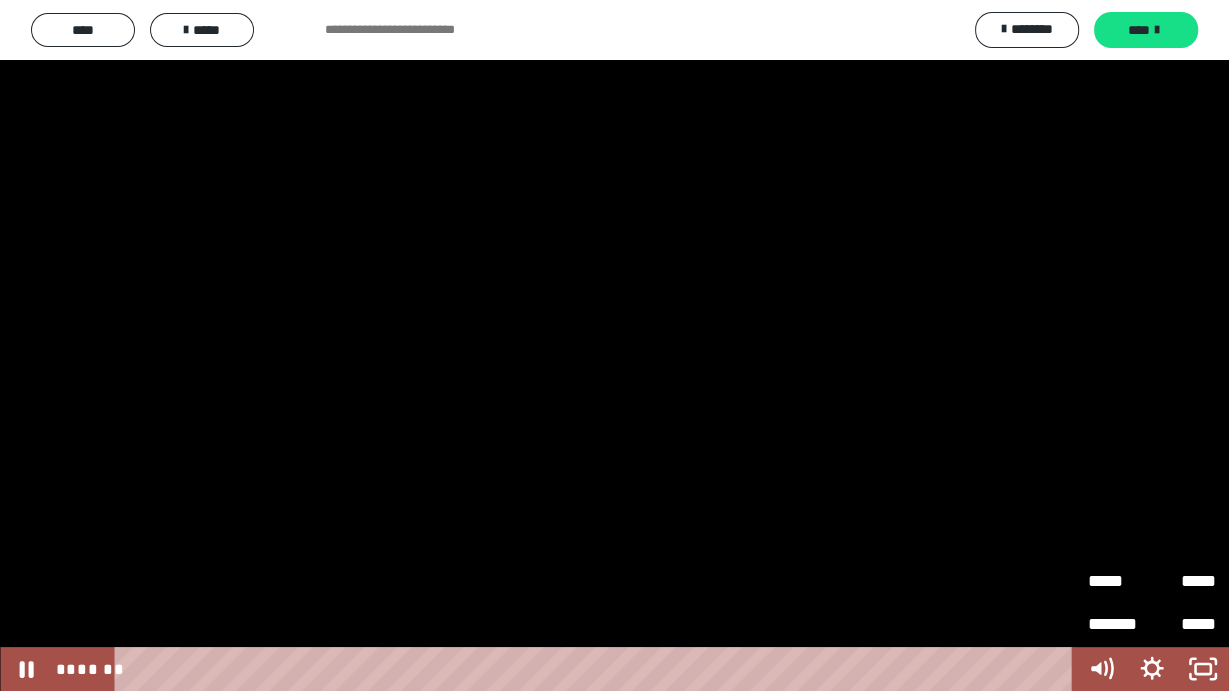 click on "*****" at bounding box center (1120, 573) 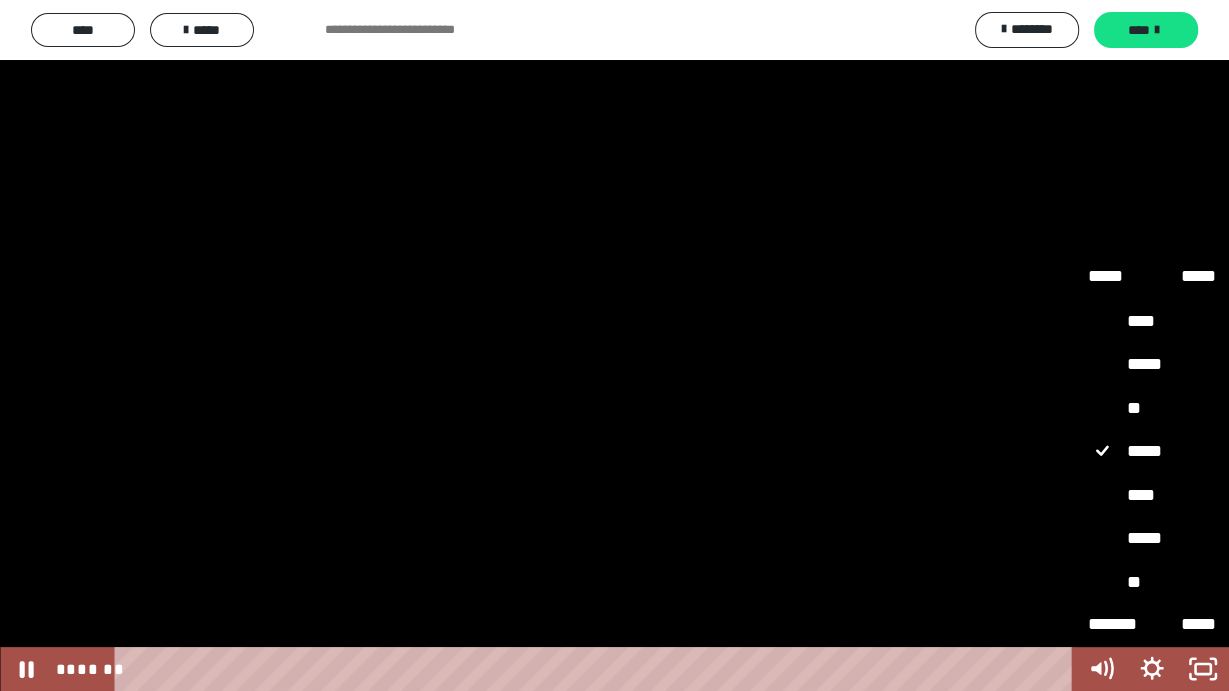 click on "****" at bounding box center [1152, 495] 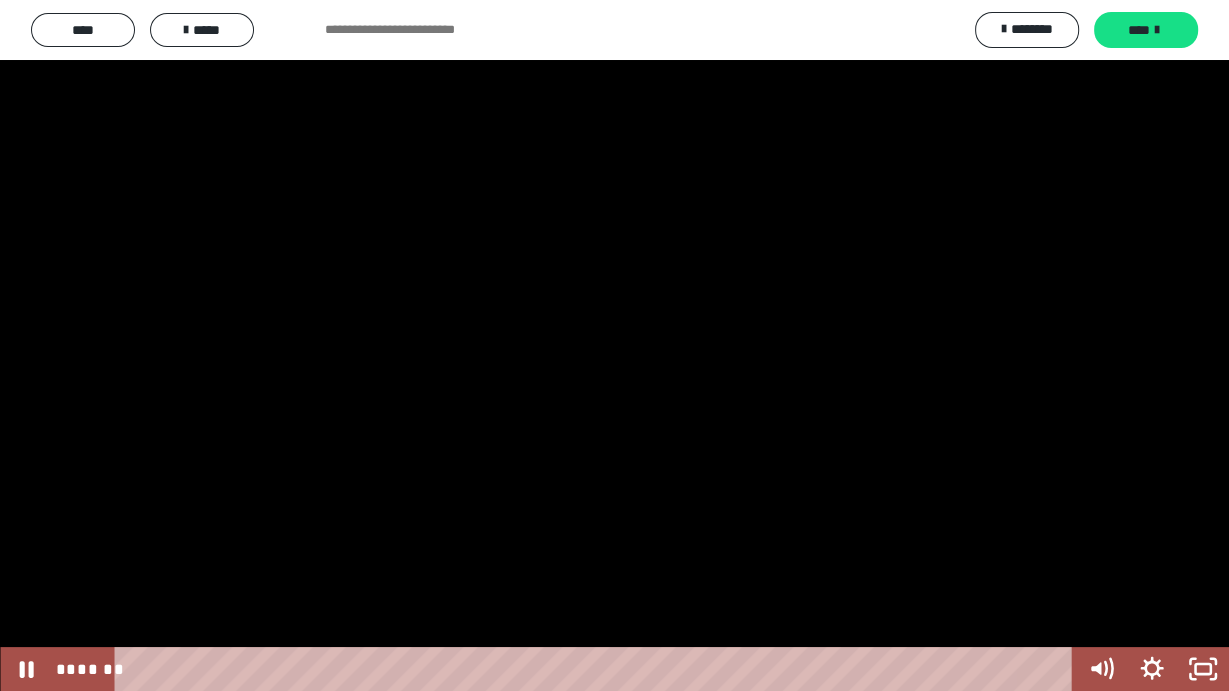 click at bounding box center [614, 345] 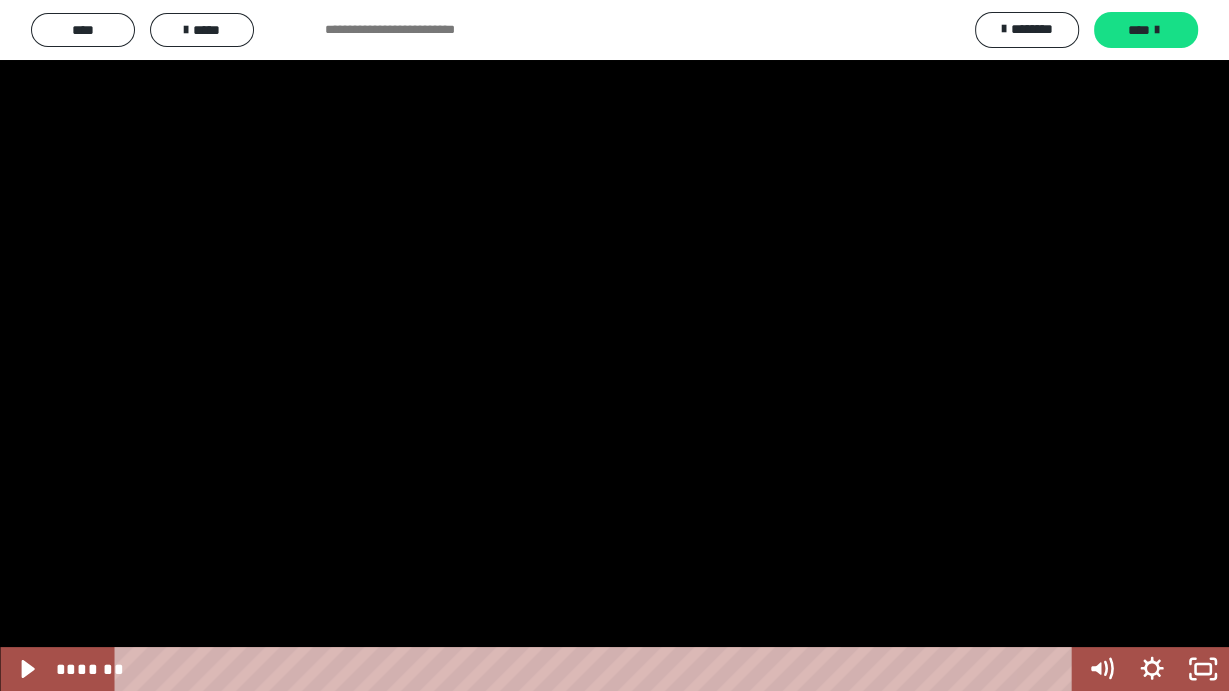click at bounding box center (614, 345) 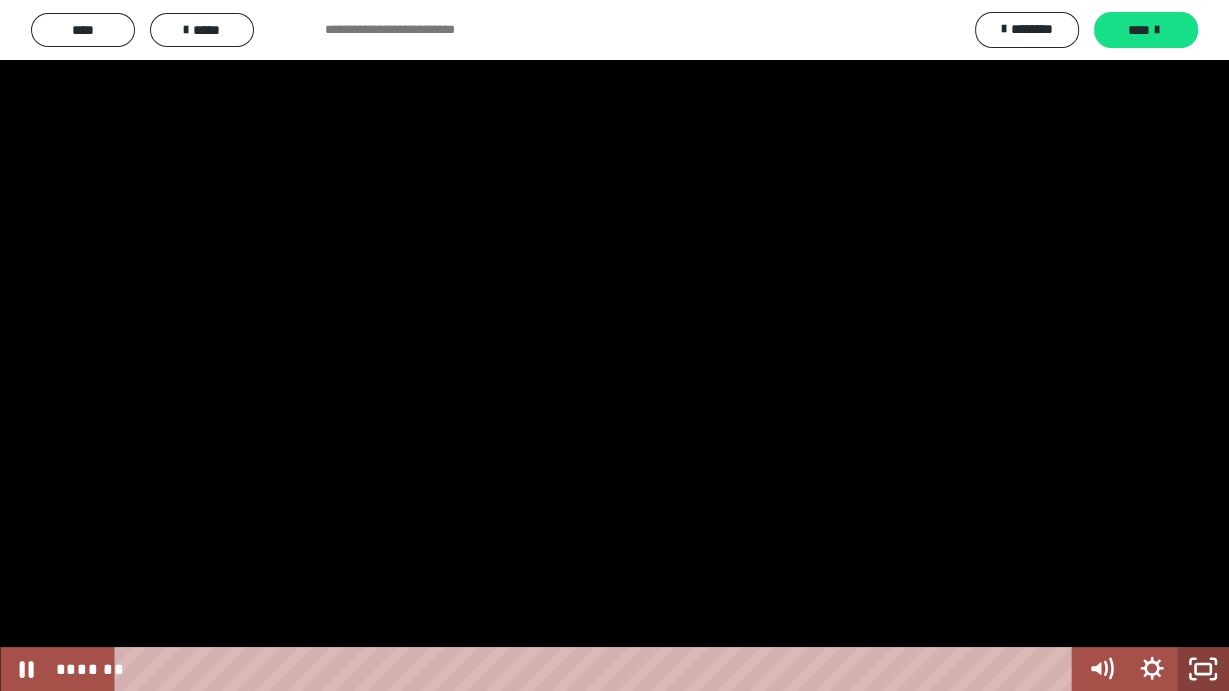 click 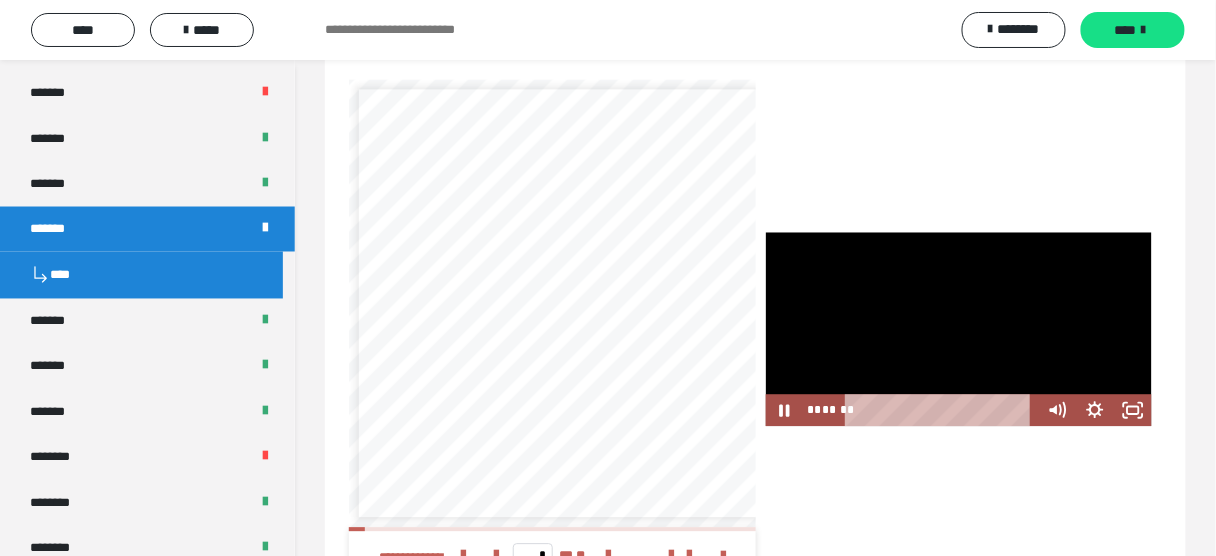 click at bounding box center (959, 329) 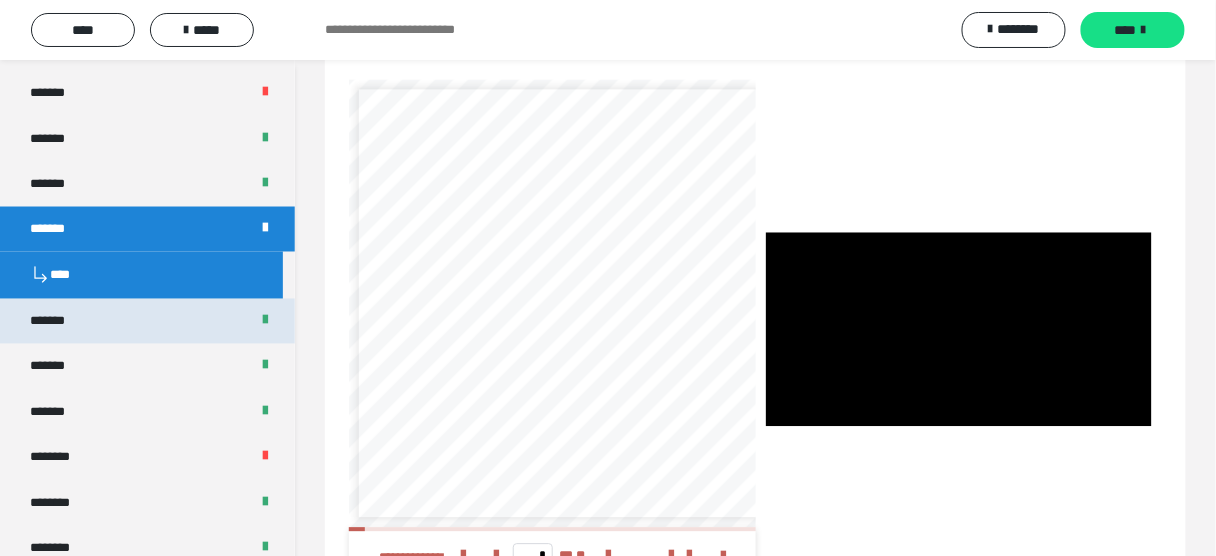 click on "*******" at bounding box center (147, 322) 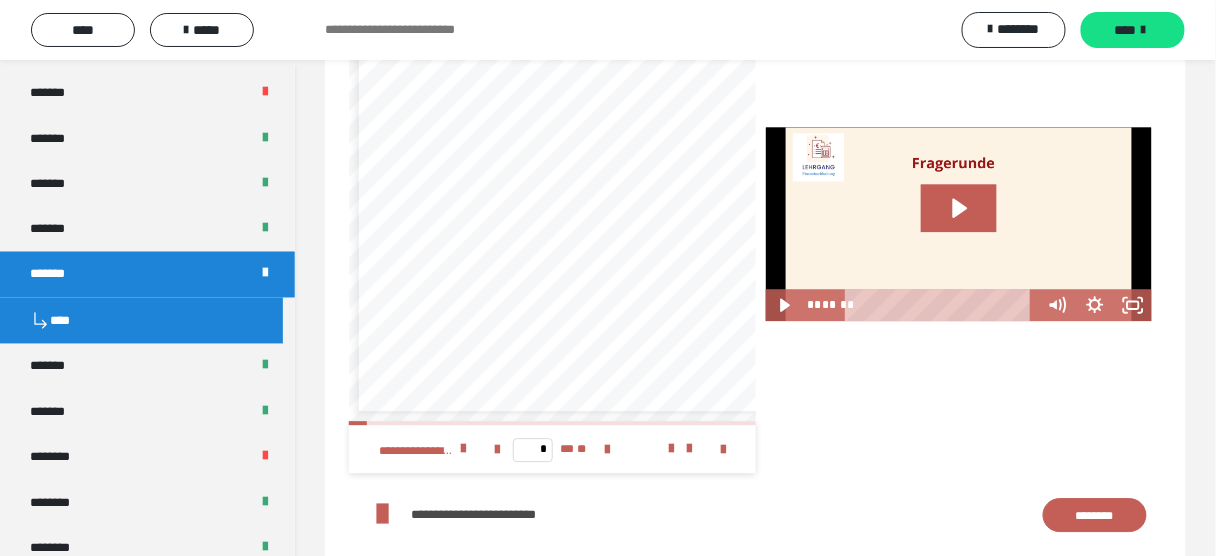 scroll, scrollTop: 3065, scrollLeft: 0, axis: vertical 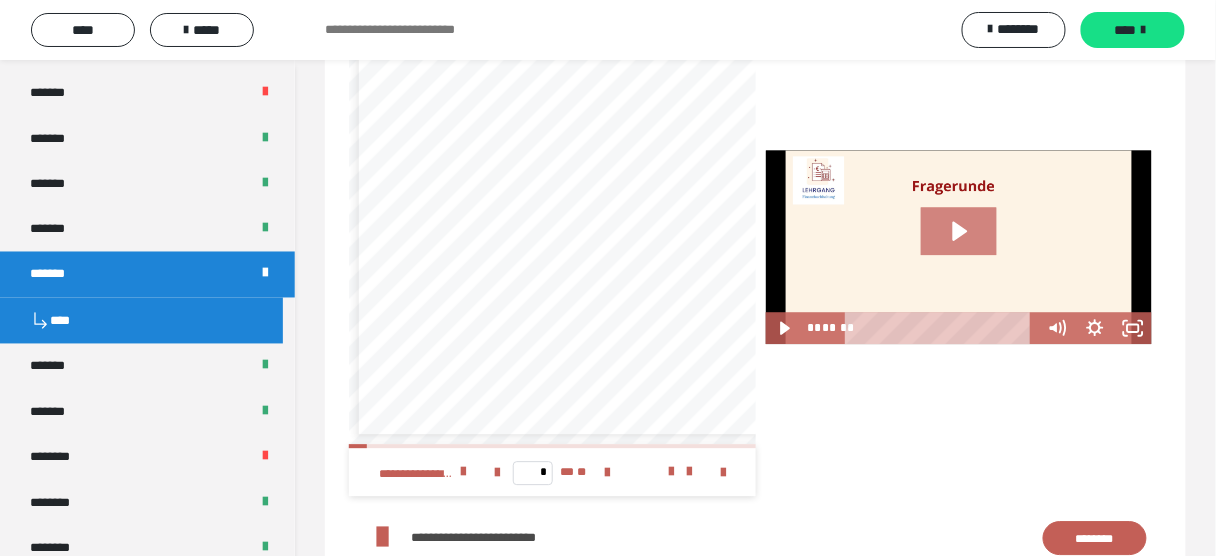 click 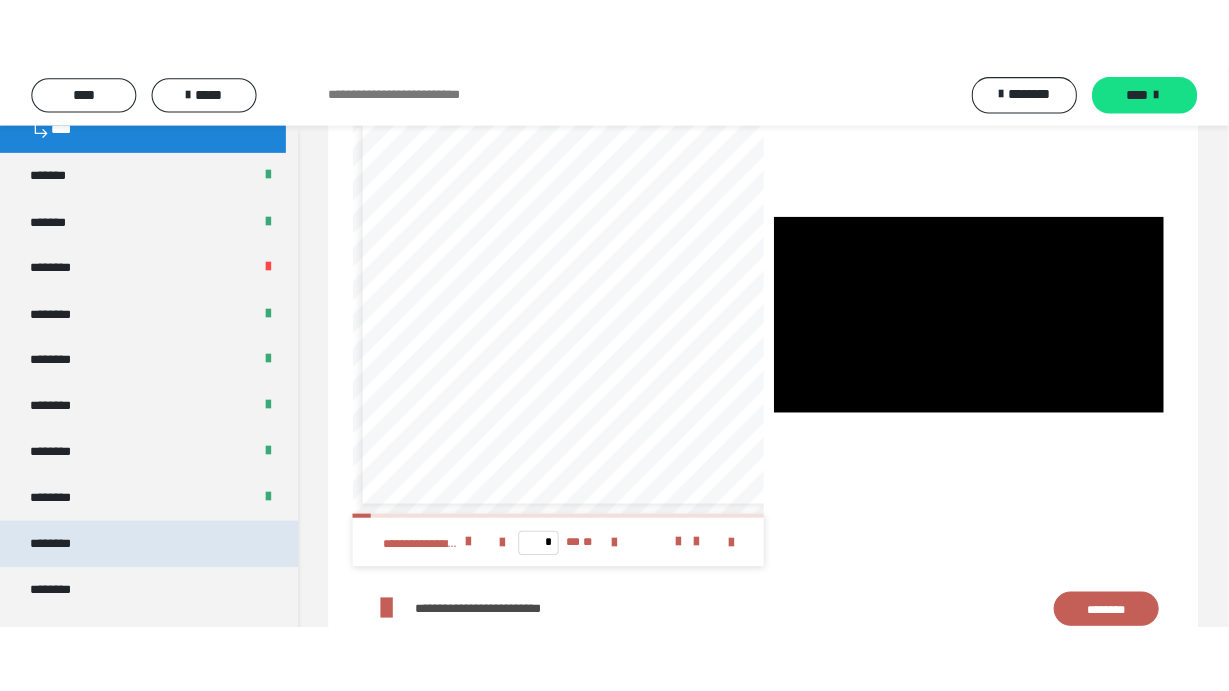 scroll, scrollTop: 866, scrollLeft: 0, axis: vertical 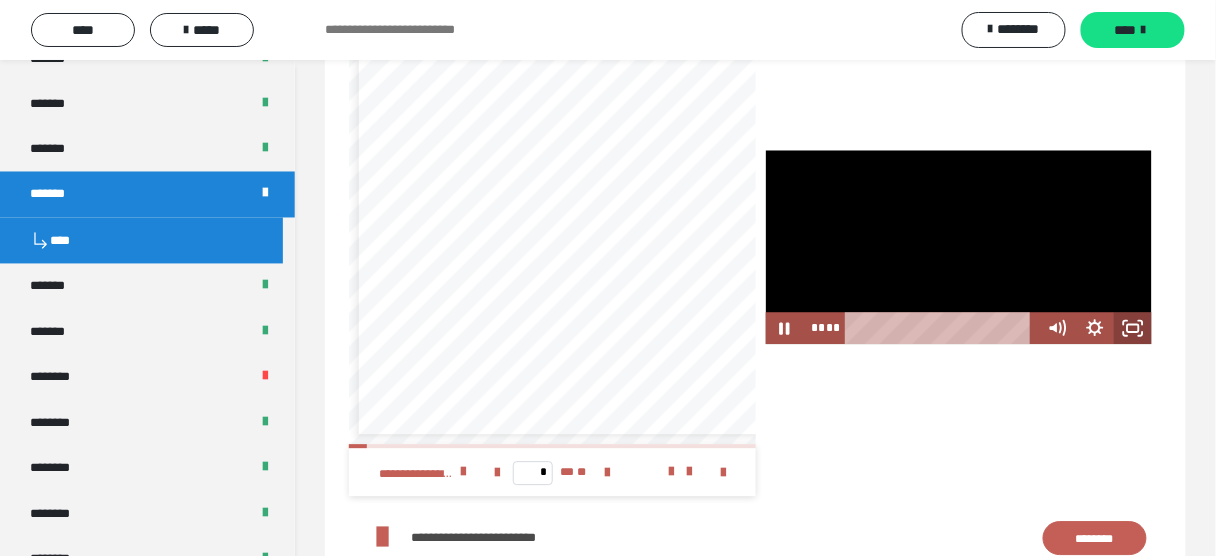 click 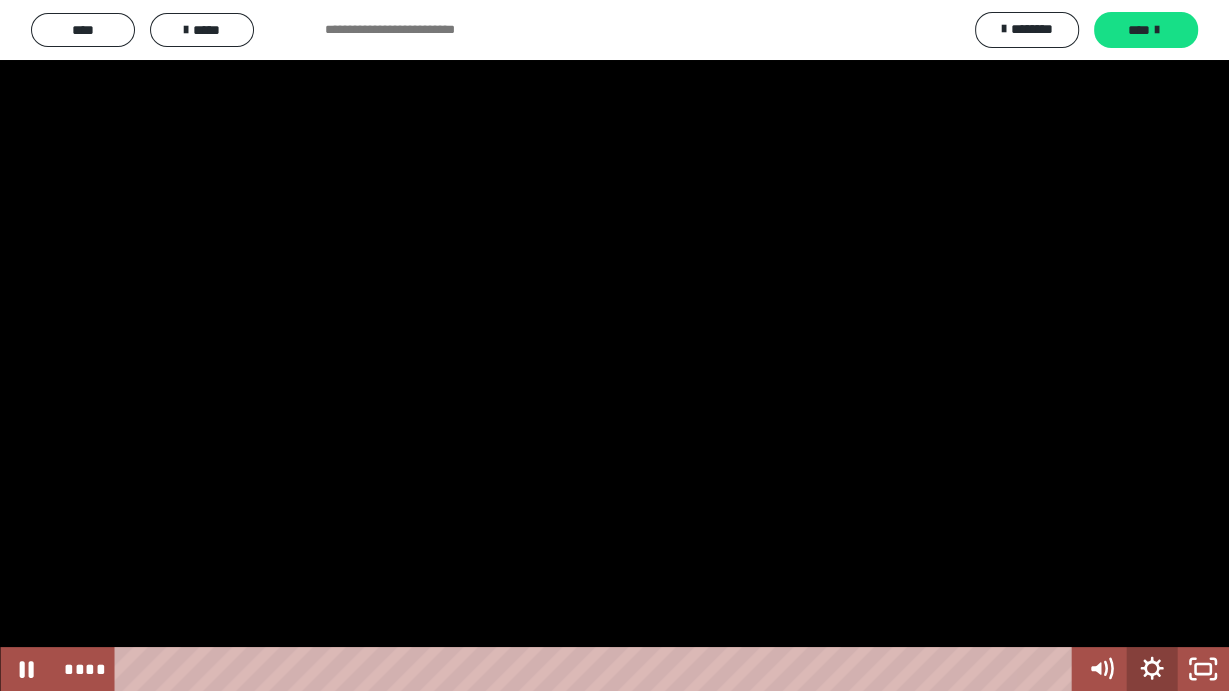 click 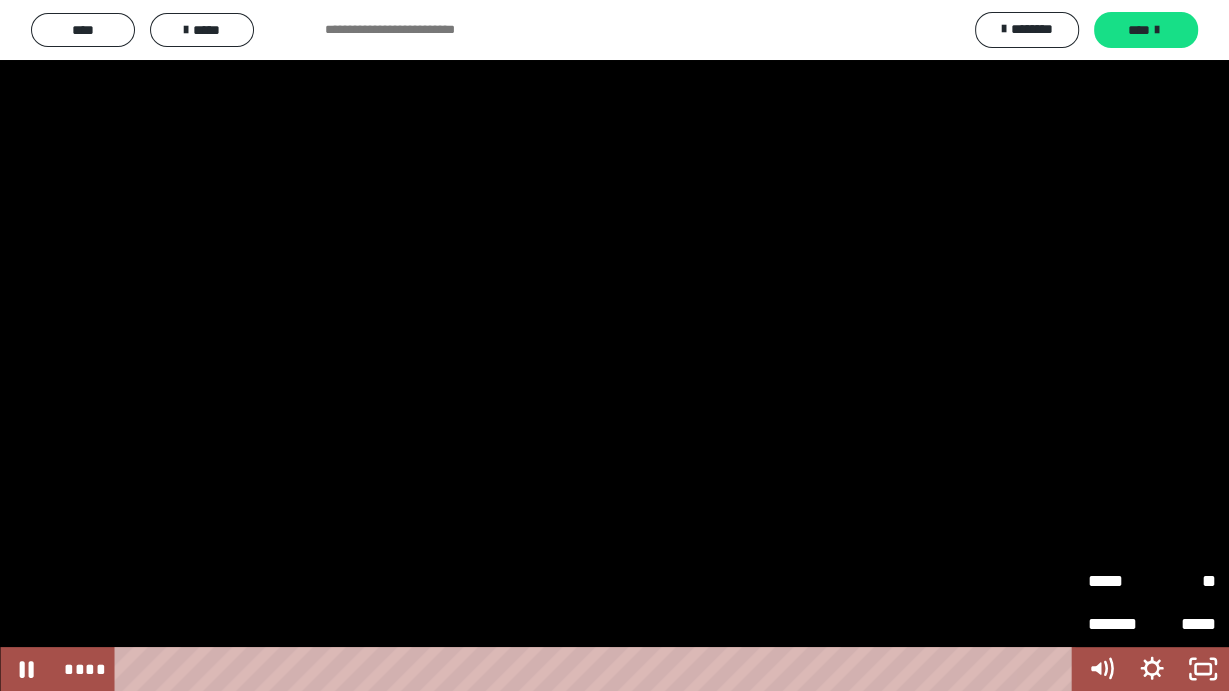 click on "*****" at bounding box center (1120, 582) 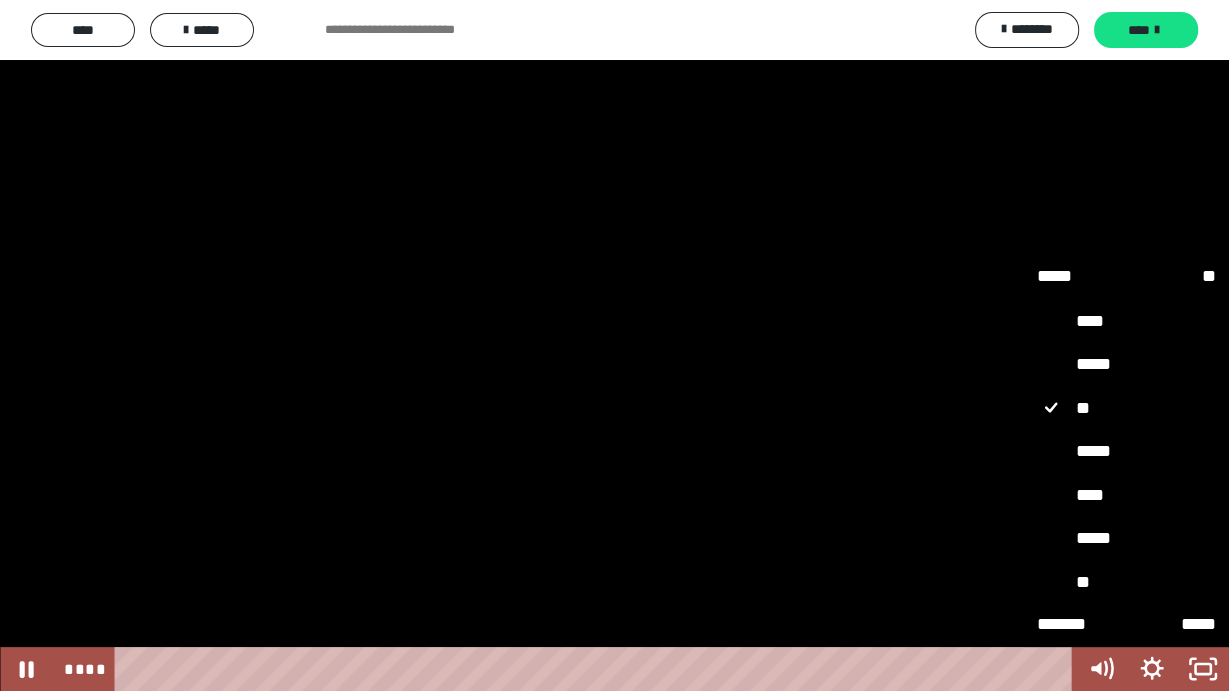 click on "*****" at bounding box center (1126, 451) 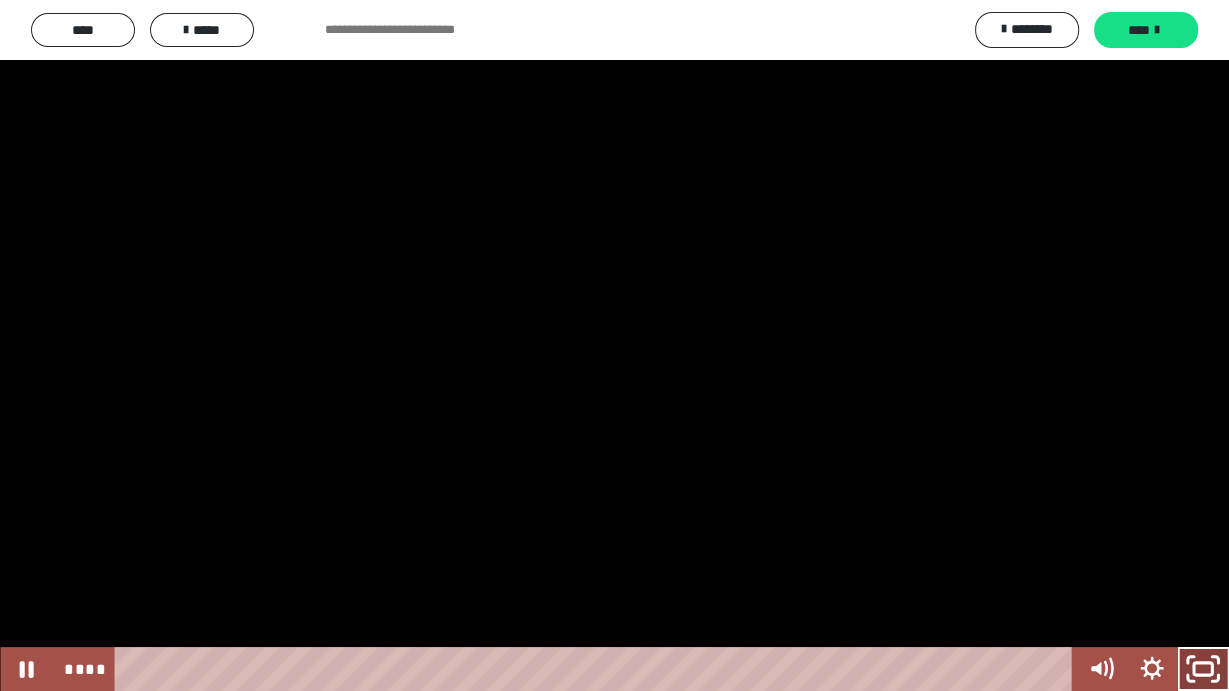 click 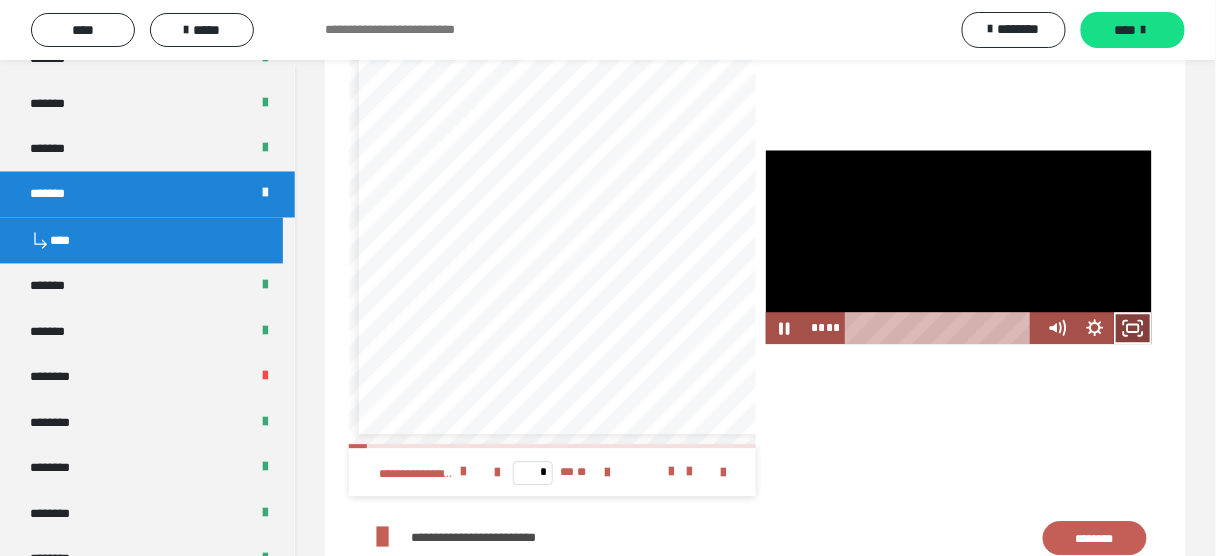 click 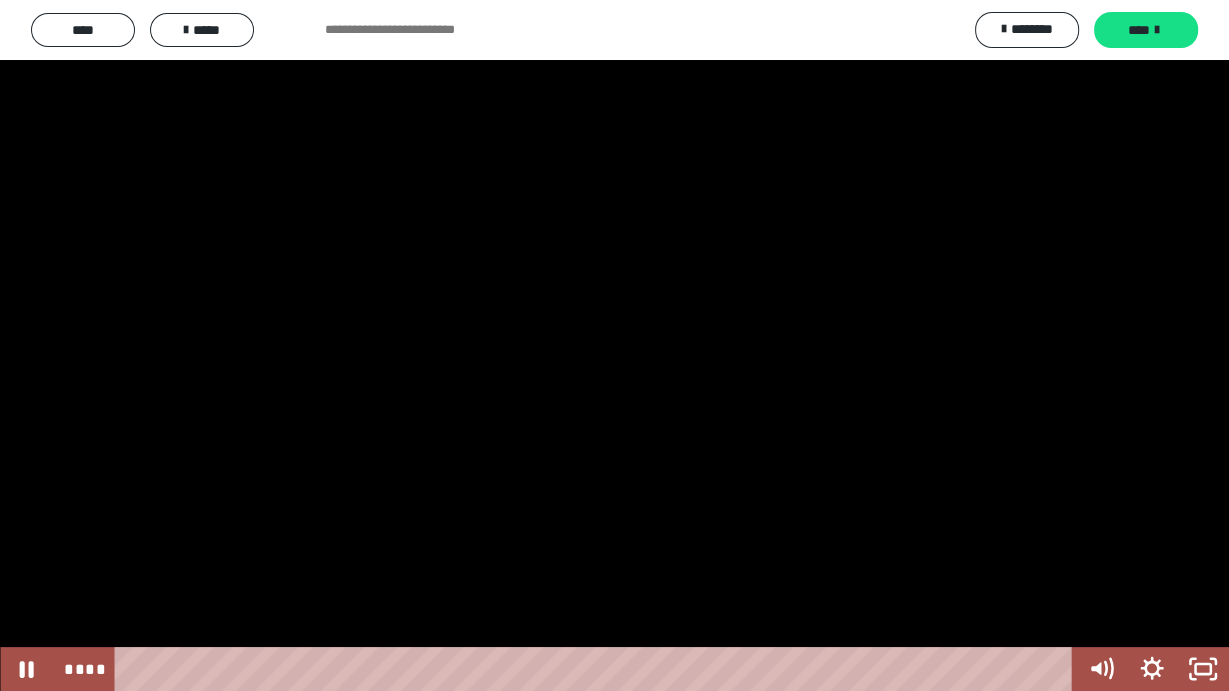 click at bounding box center (614, 345) 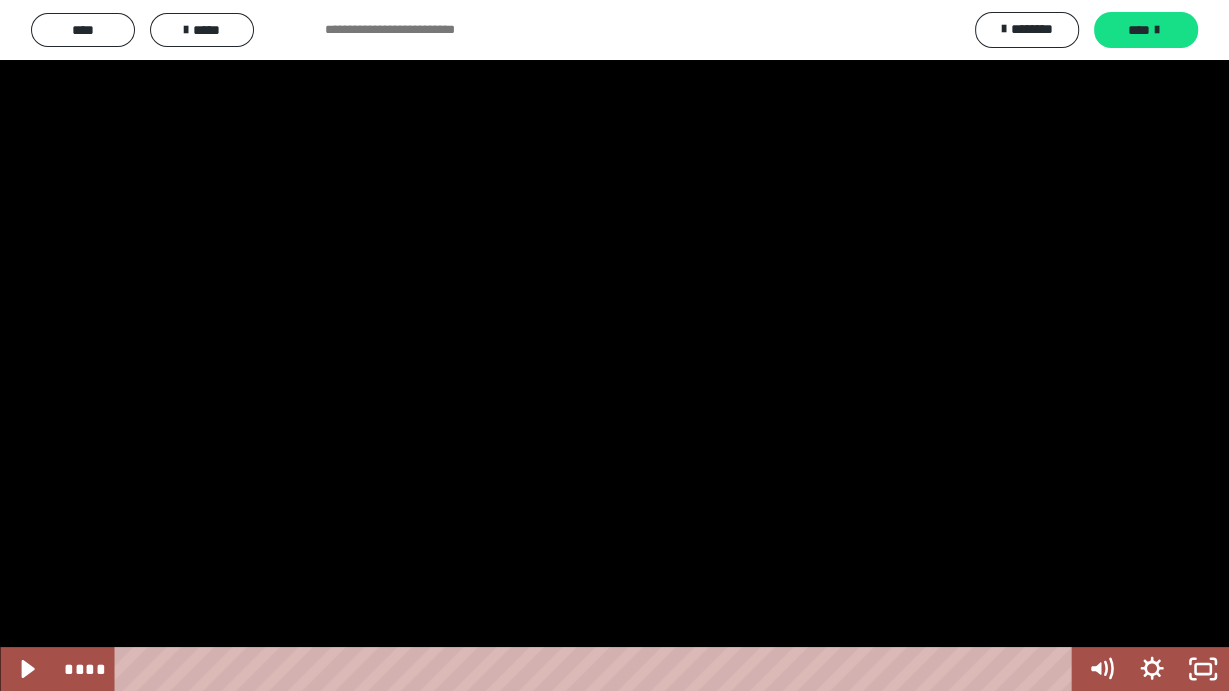 click at bounding box center (614, 345) 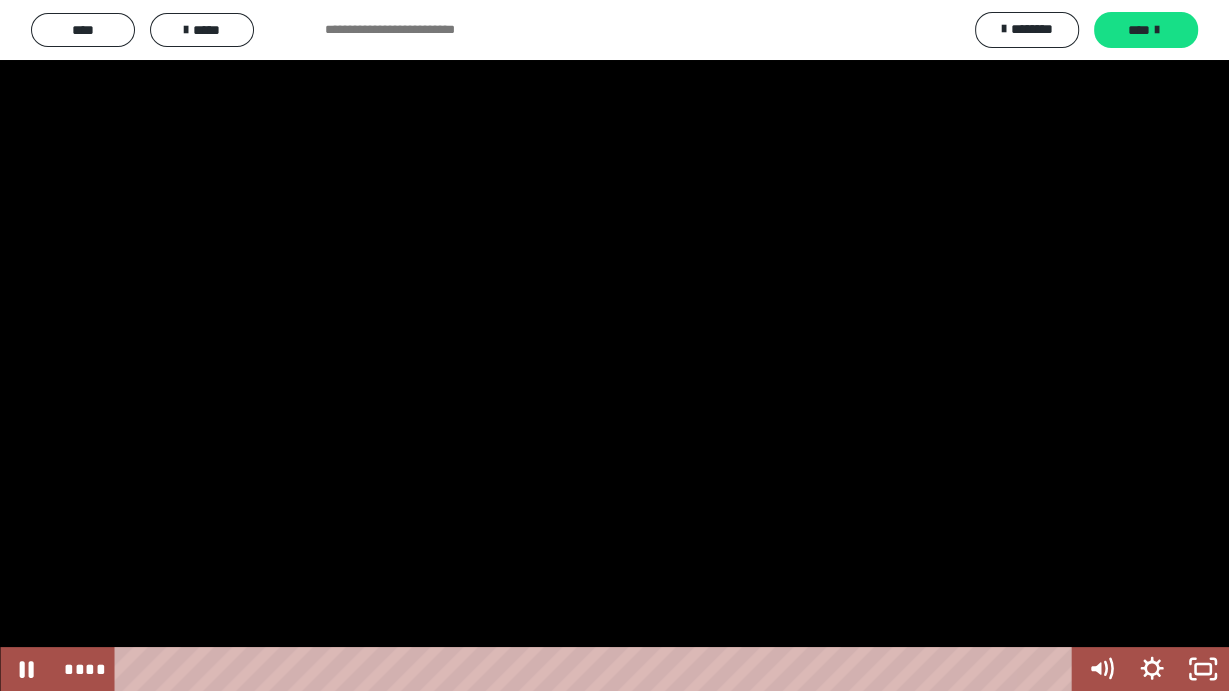 click at bounding box center [614, 345] 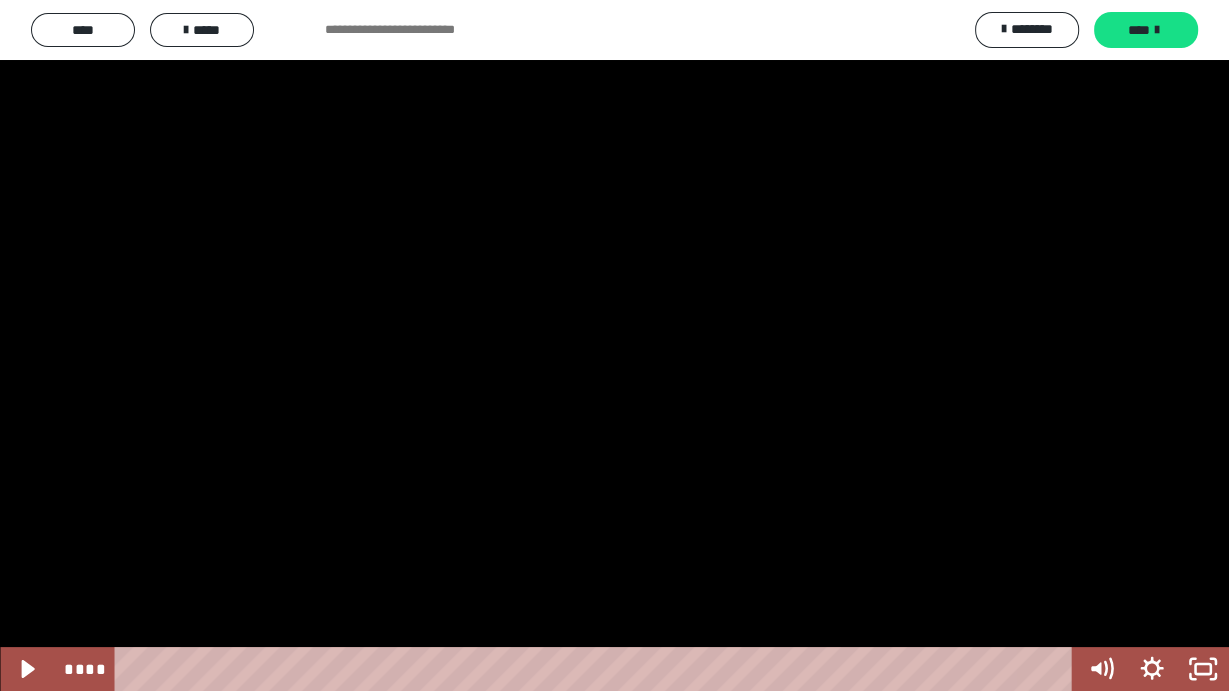 click at bounding box center (614, 345) 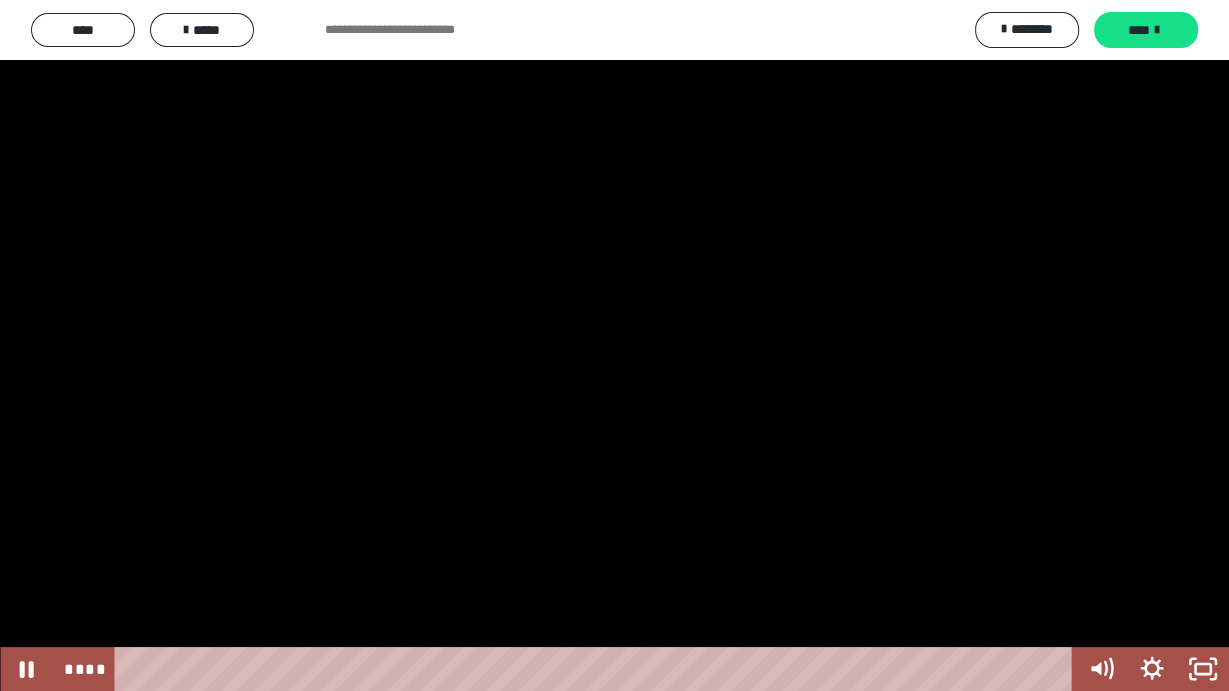 click at bounding box center [614, 345] 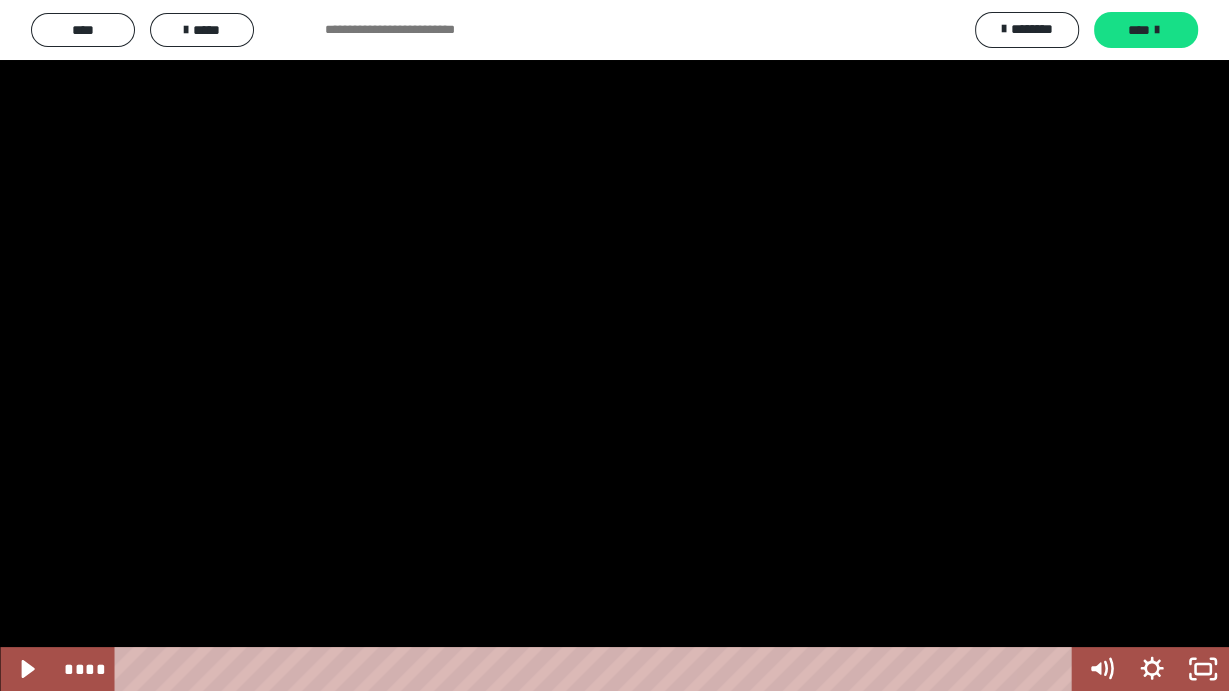 click at bounding box center (614, 345) 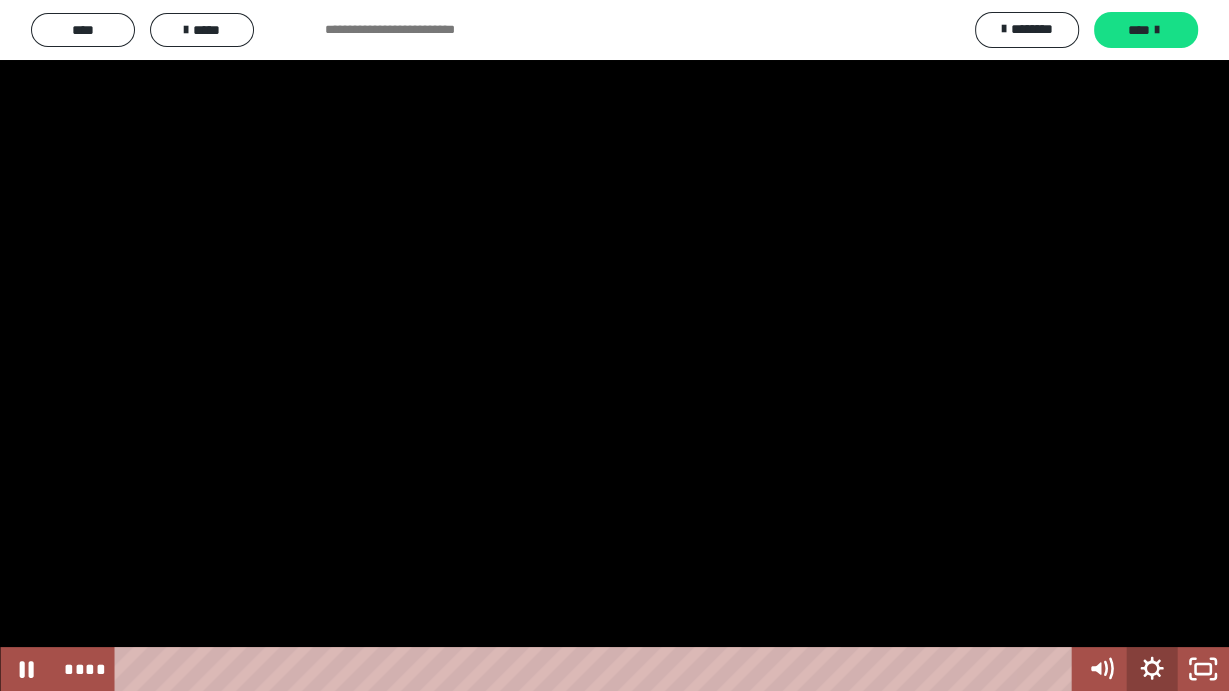 click 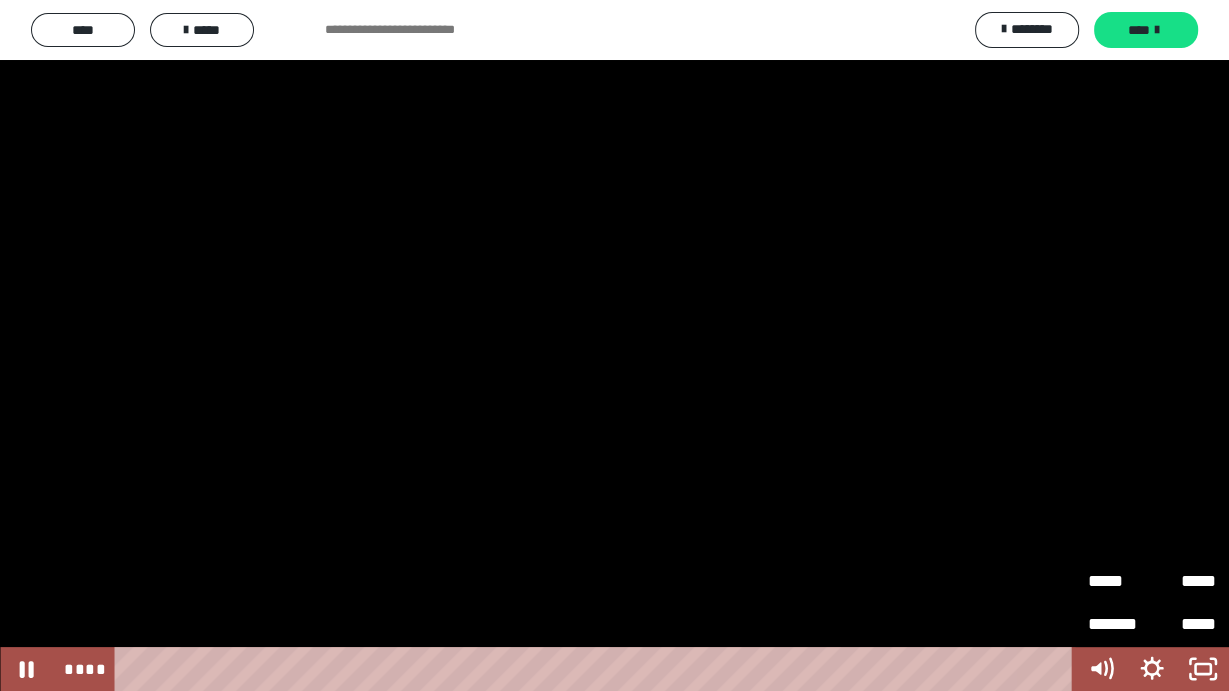 click on "*****" at bounding box center [1120, 582] 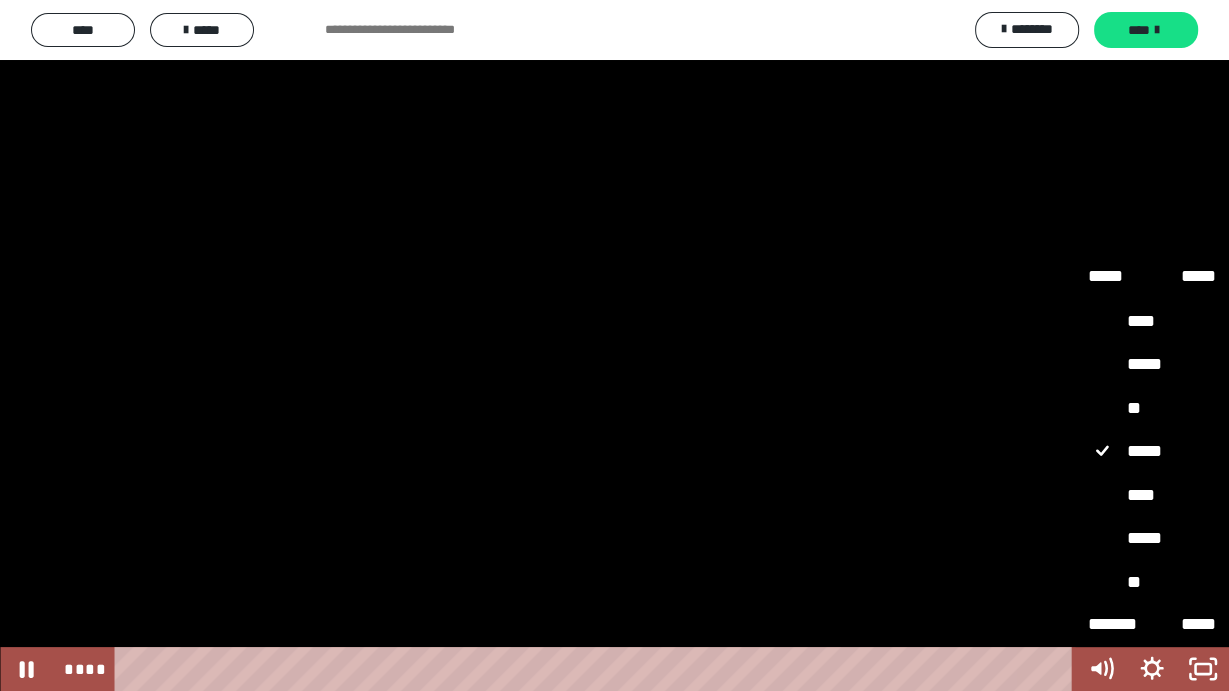 click on "****" at bounding box center (1152, 495) 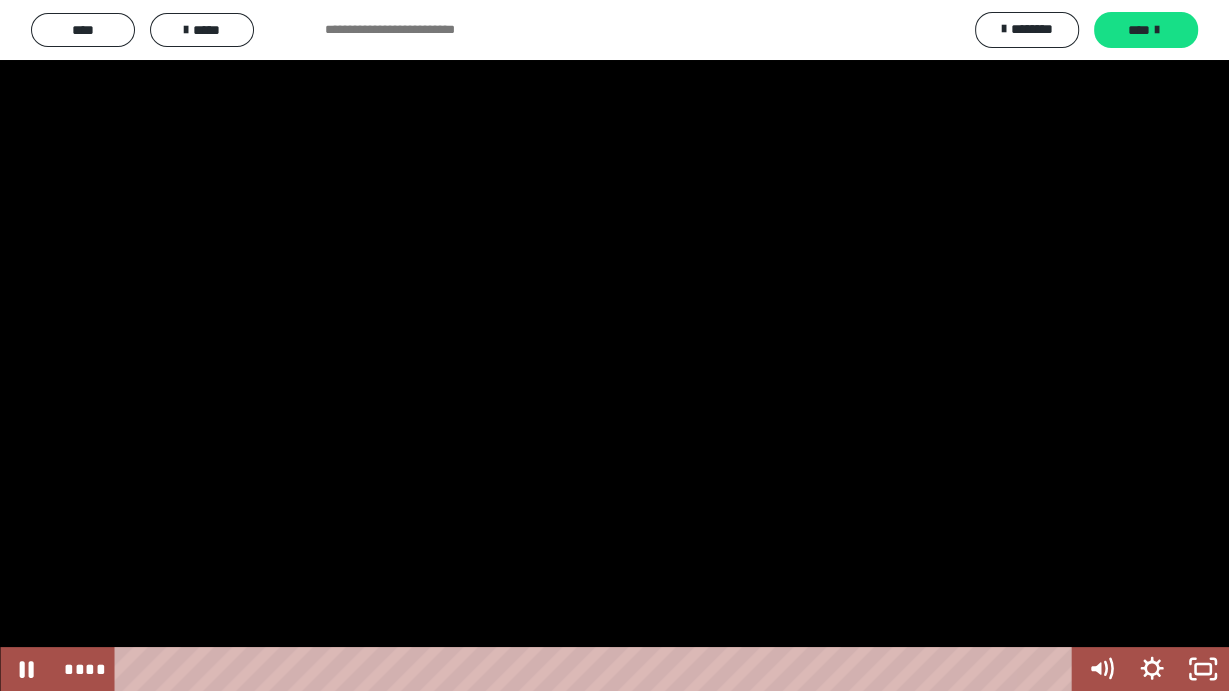 click at bounding box center (614, 345) 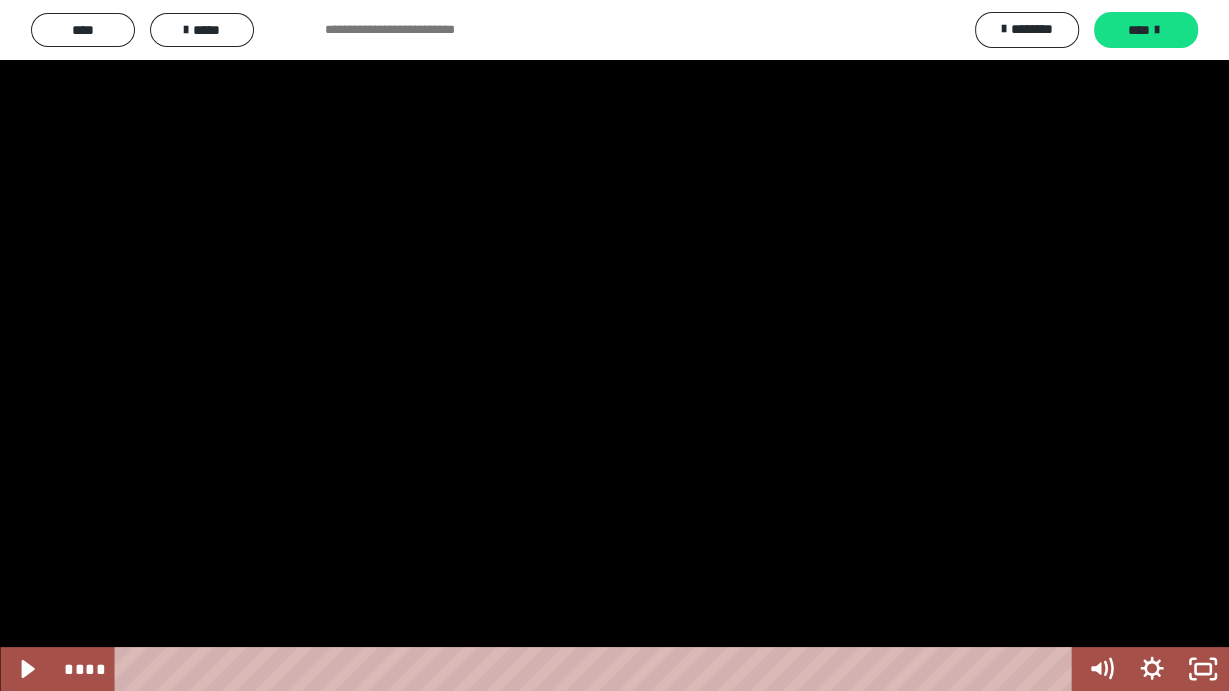 click at bounding box center [614, 345] 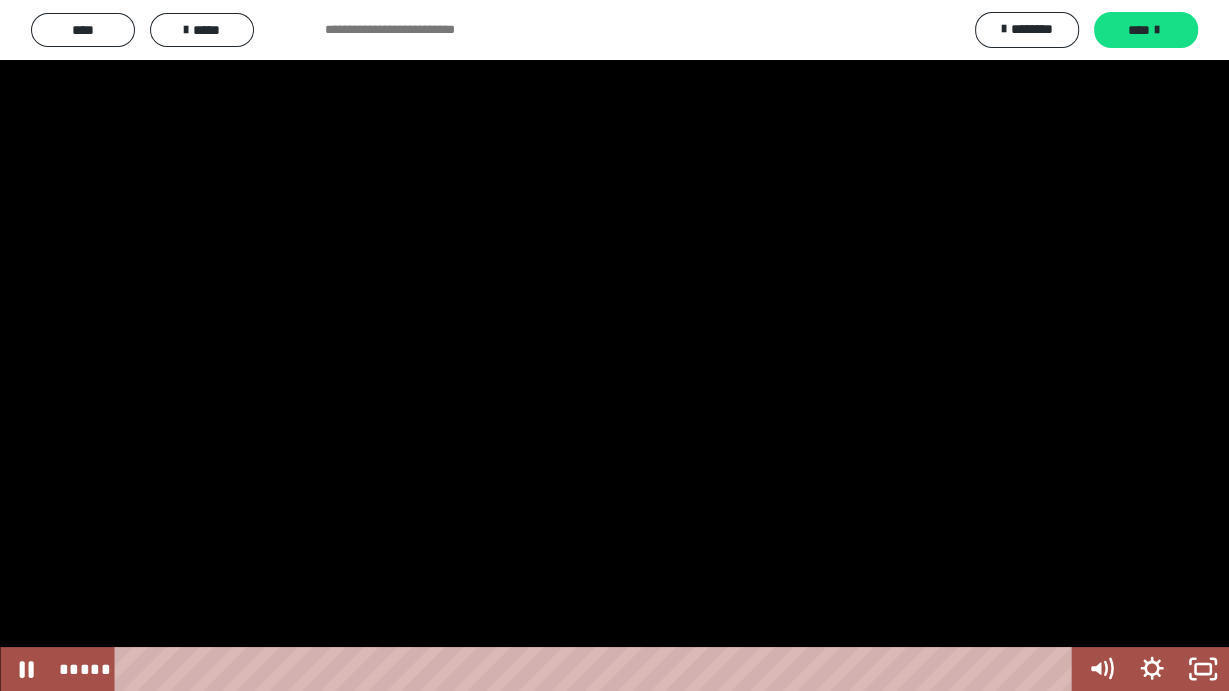 click at bounding box center [614, 345] 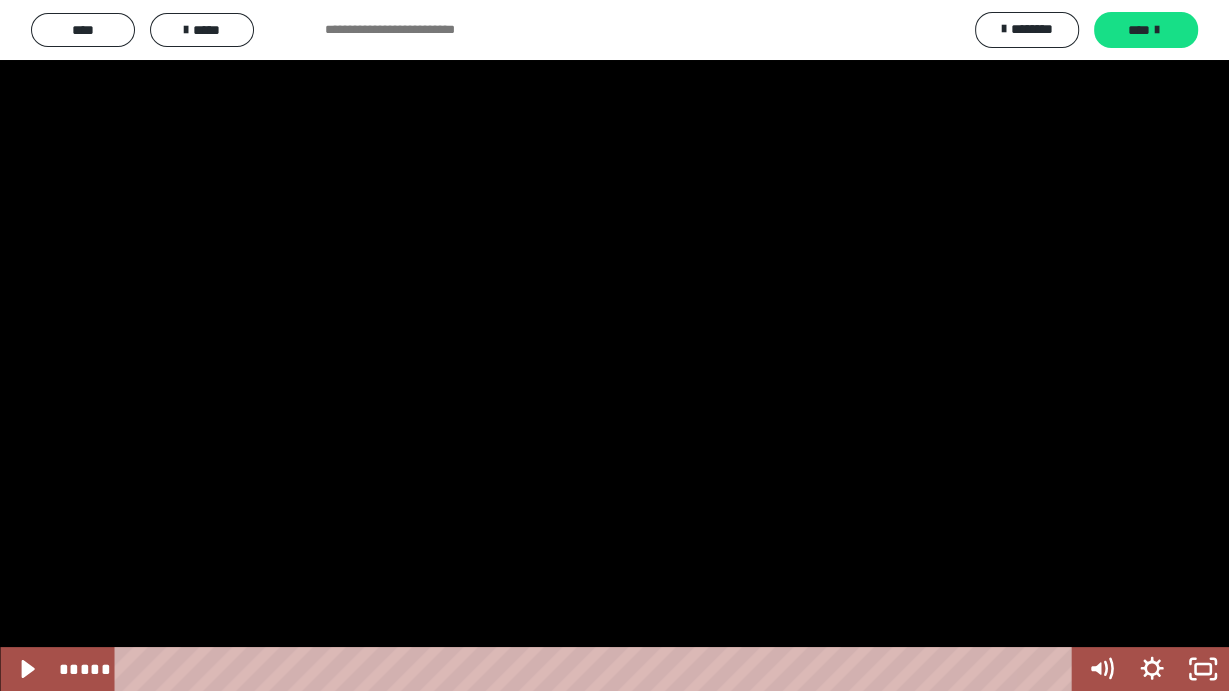 click at bounding box center (614, 345) 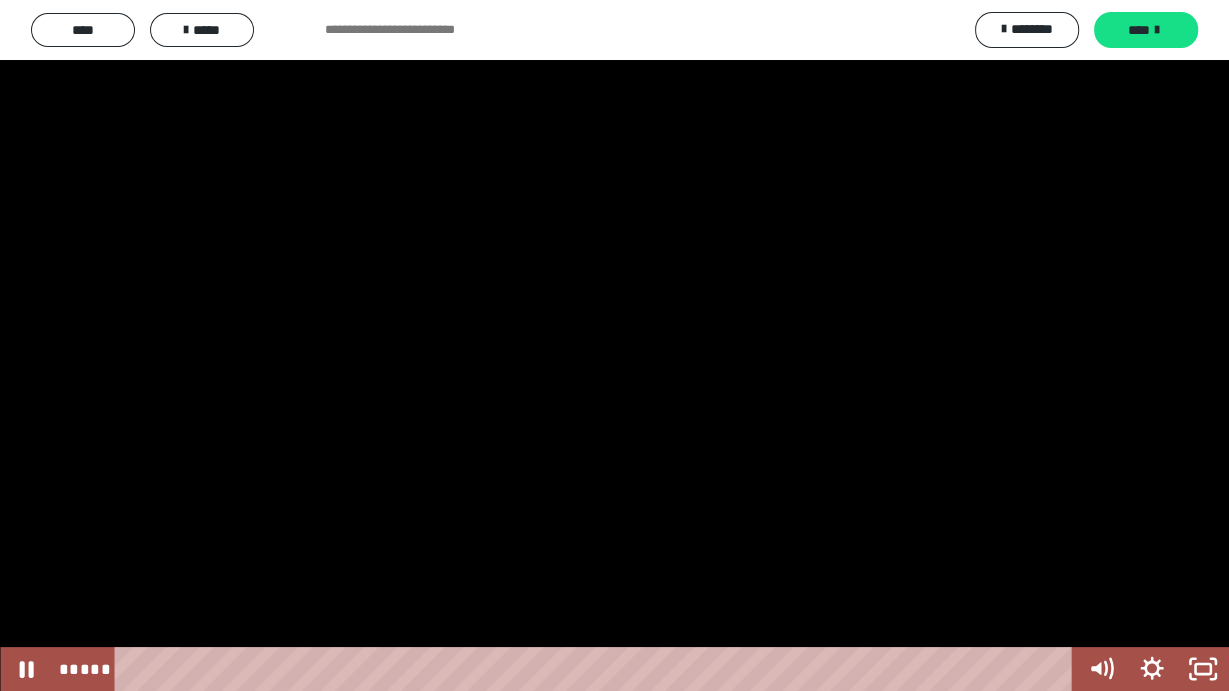 click at bounding box center [614, 345] 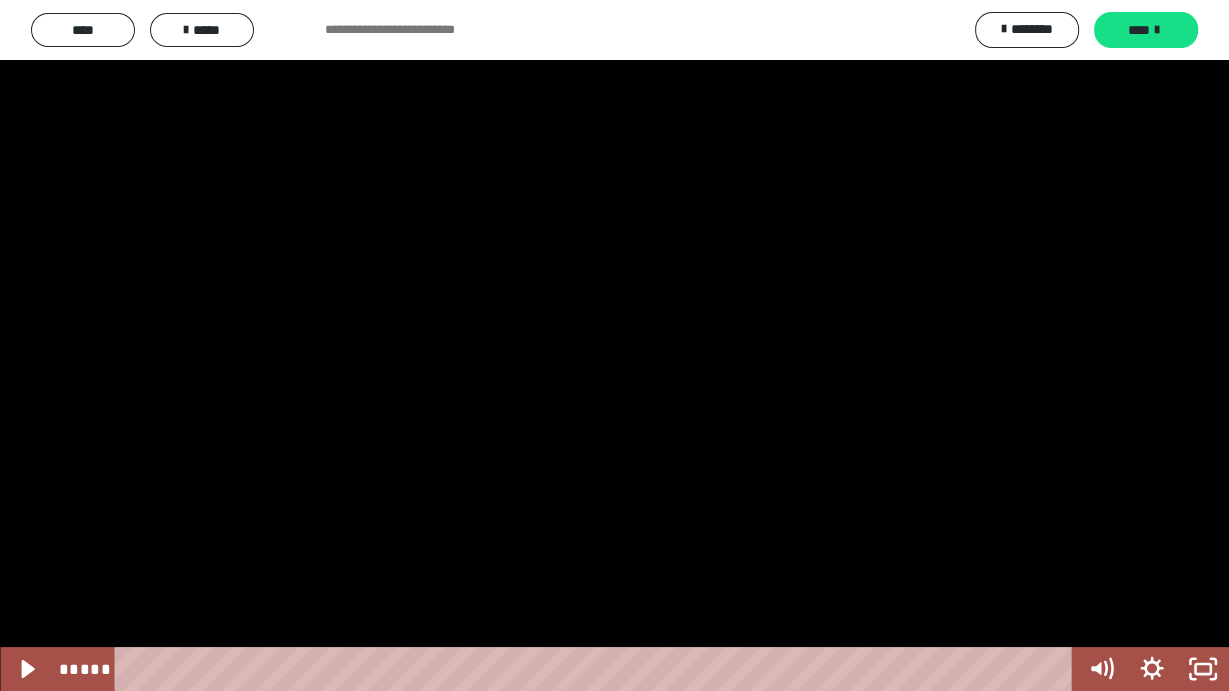 click at bounding box center [614, 345] 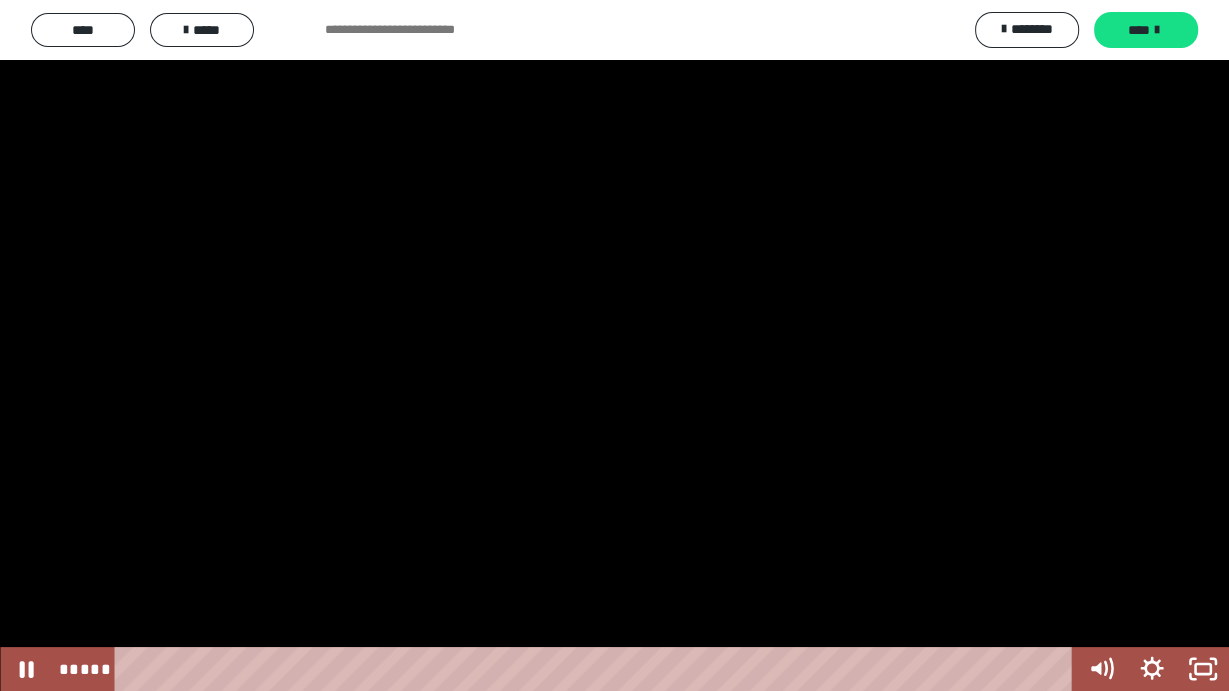 click at bounding box center [614, 345] 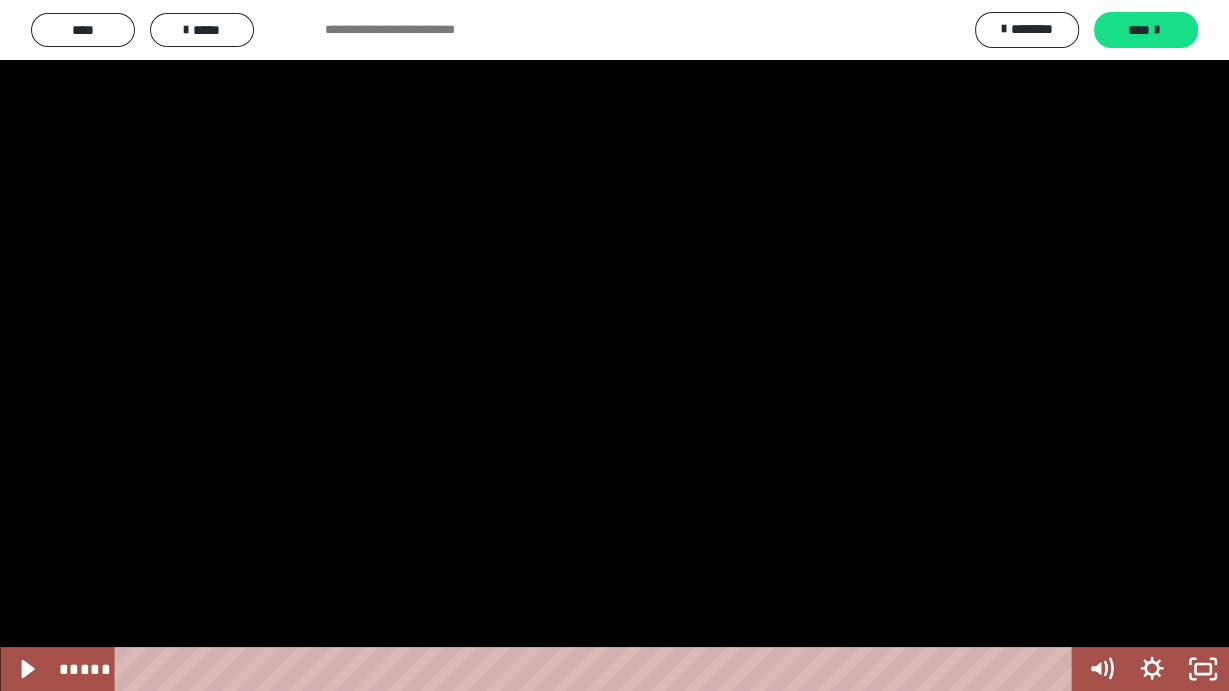 click at bounding box center (614, 345) 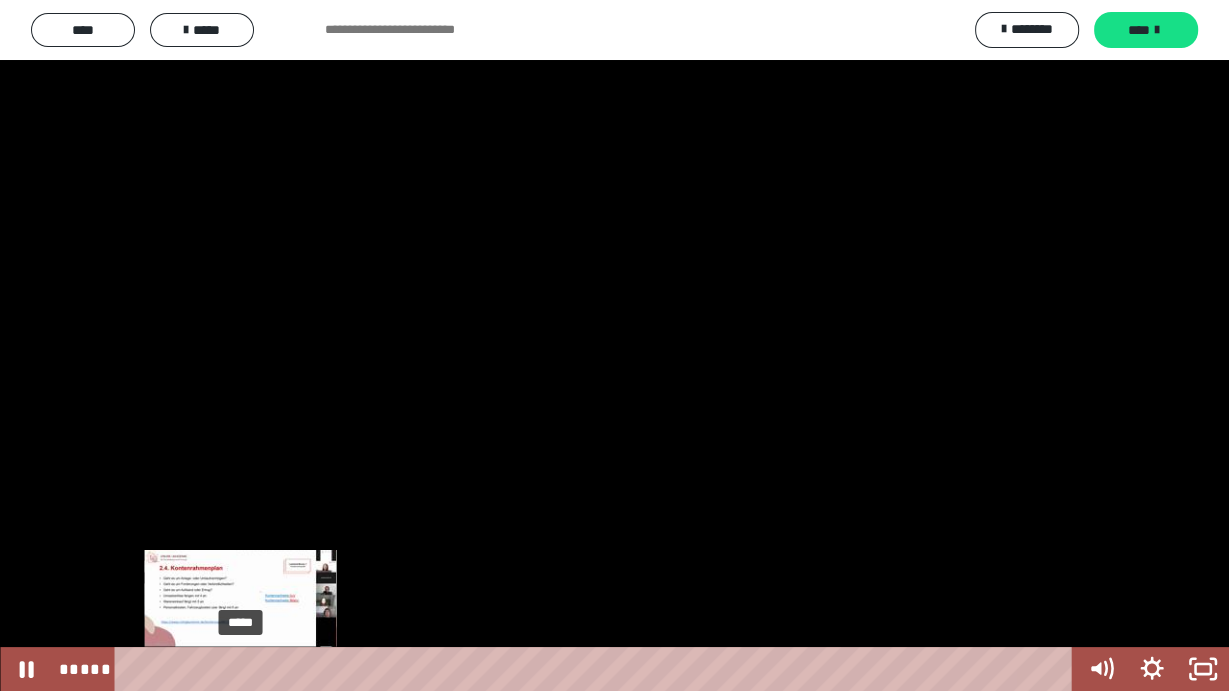 click at bounding box center [240, 669] 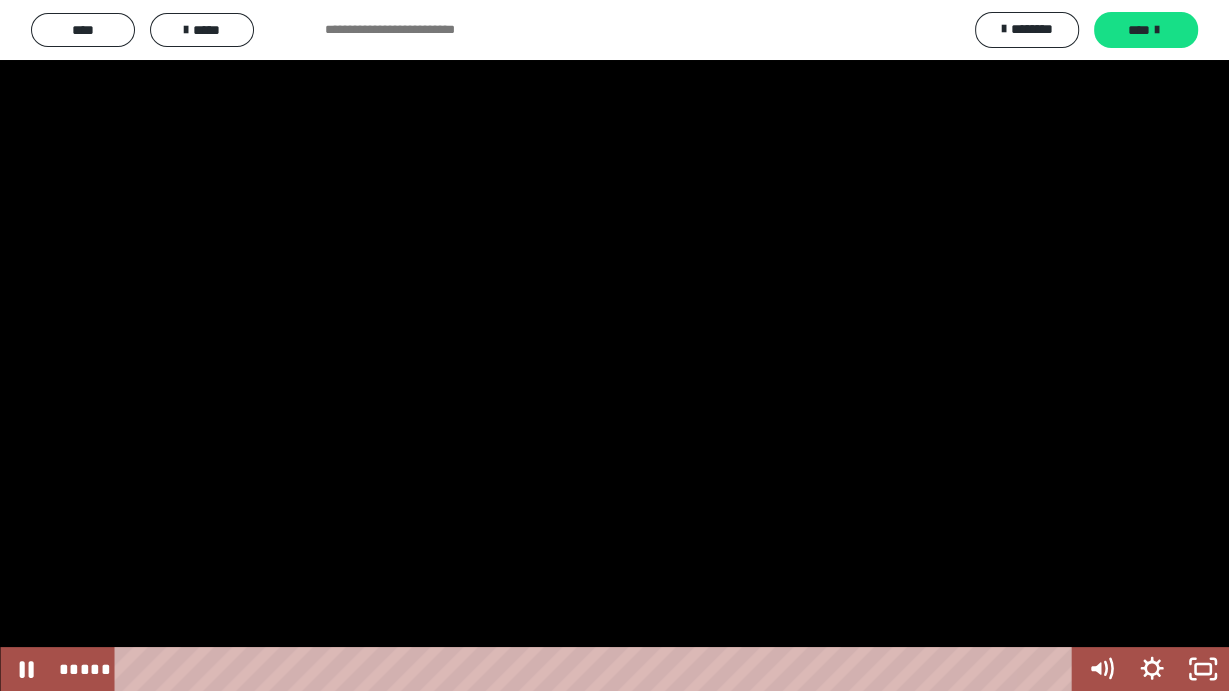 click at bounding box center [614, 345] 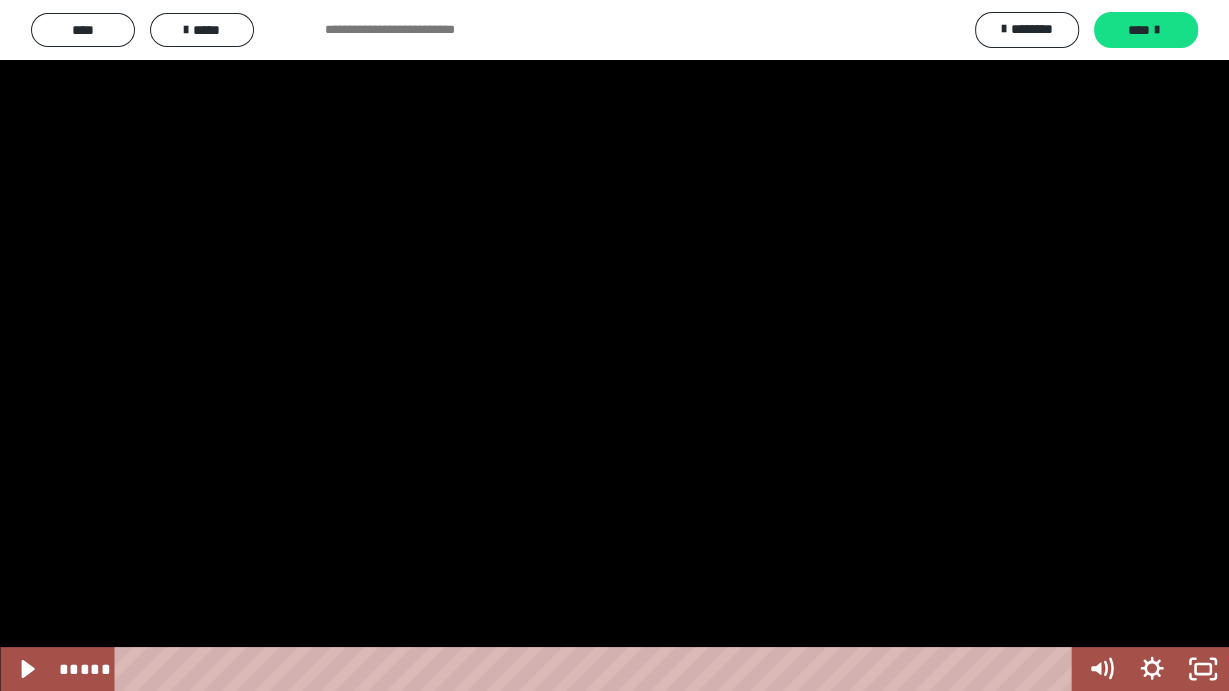 click at bounding box center [614, 345] 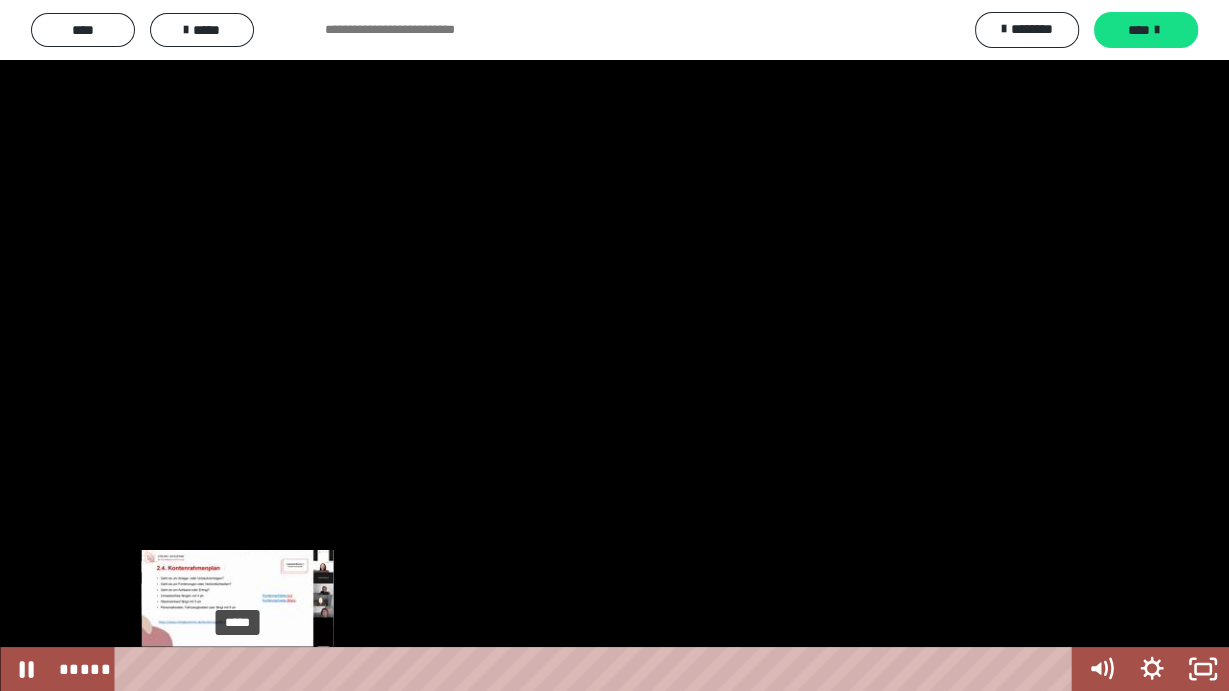 click at bounding box center [237, 669] 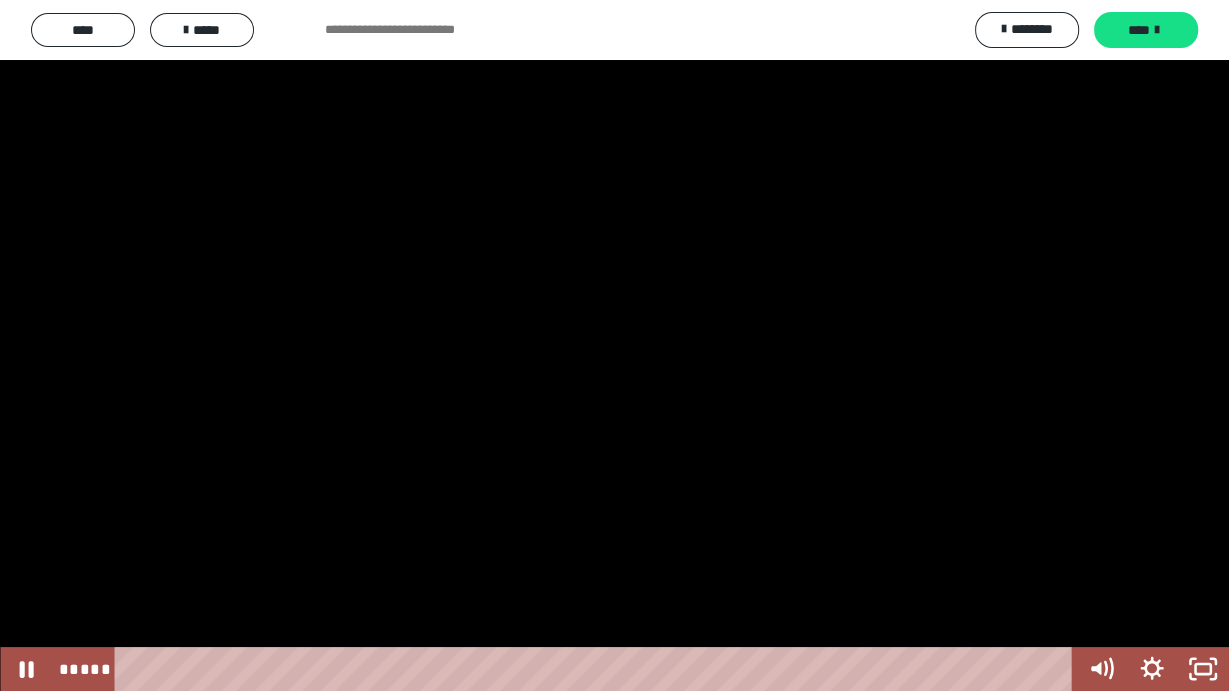 click at bounding box center [614, 345] 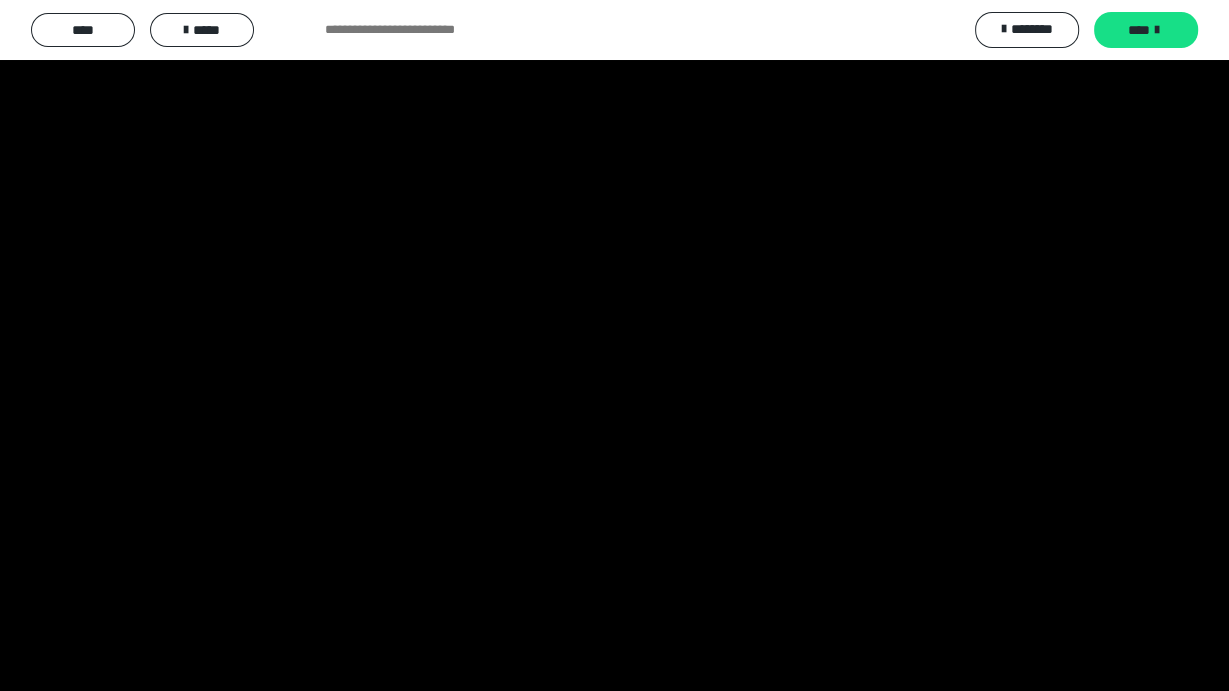 click at bounding box center (614, 345) 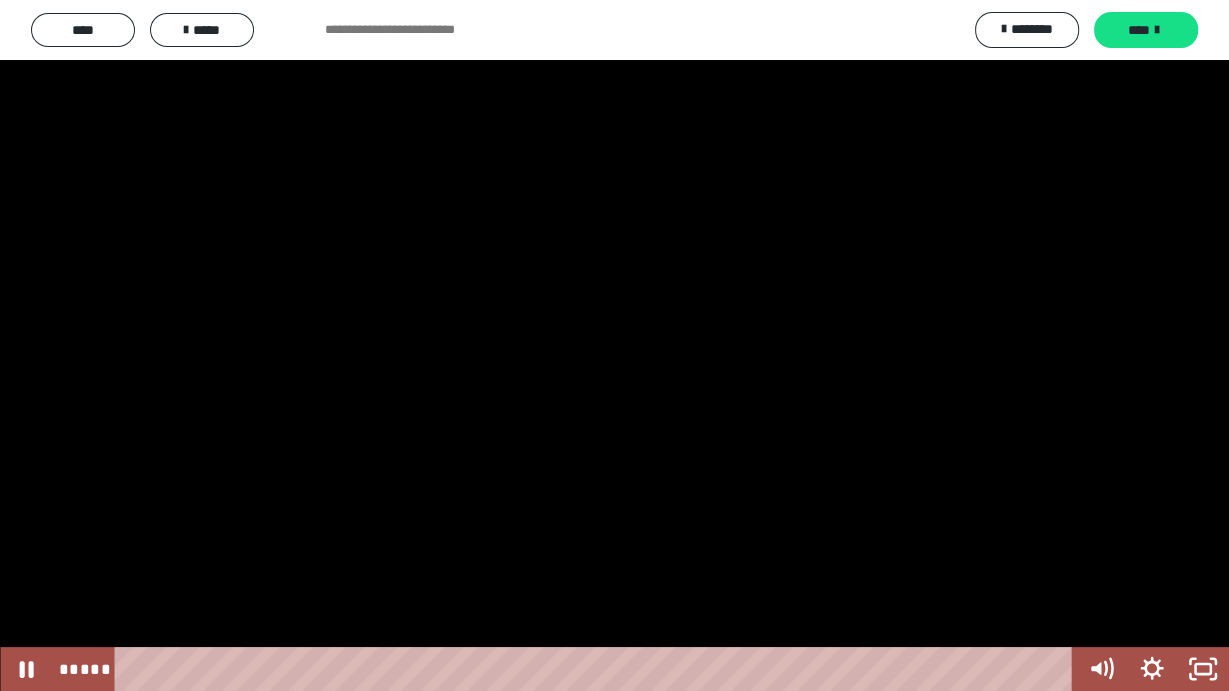 click at bounding box center [614, 345] 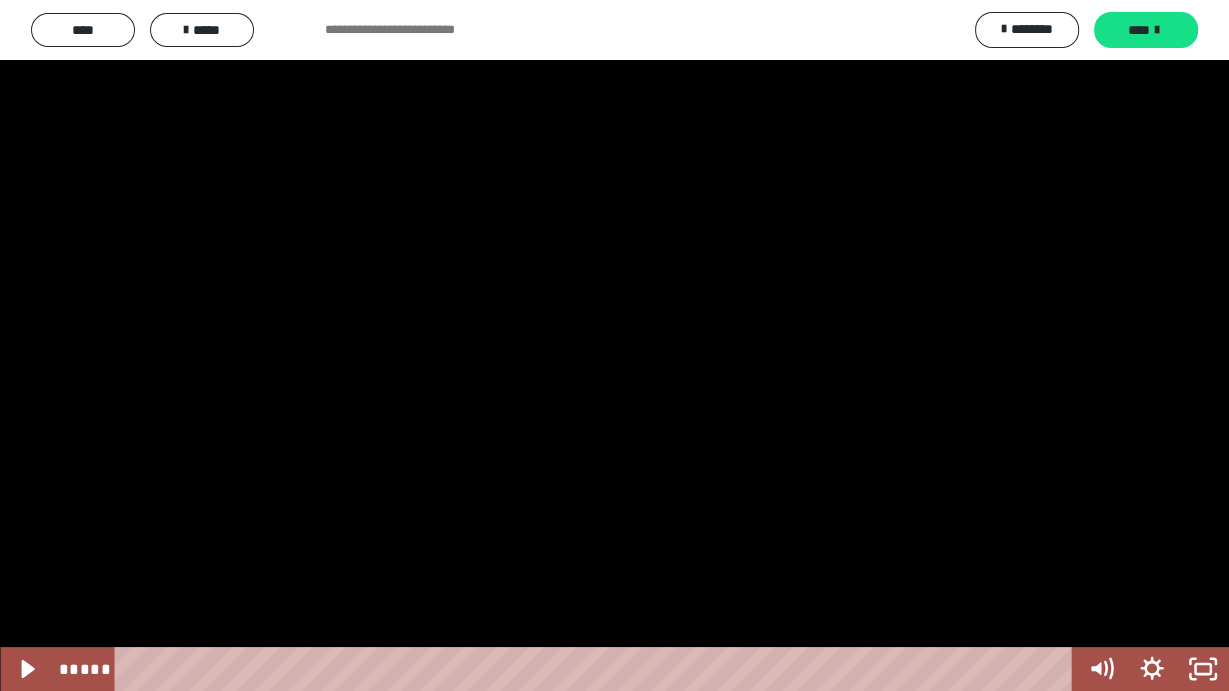 click at bounding box center (614, 345) 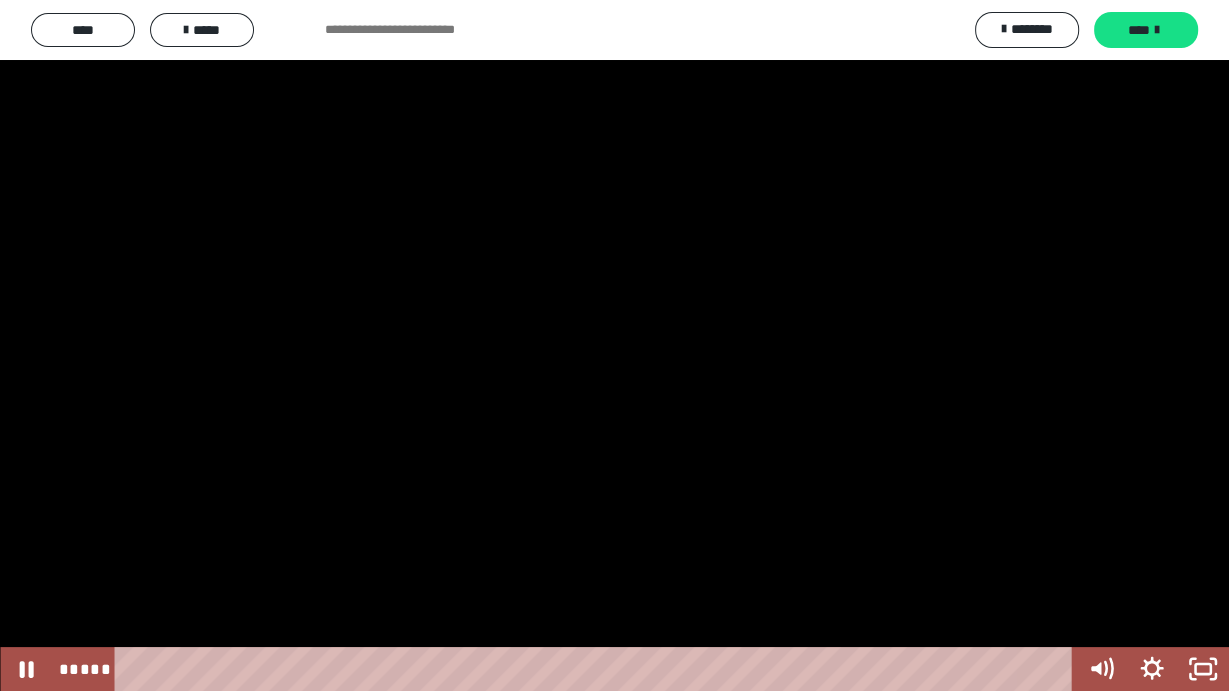 click at bounding box center [614, 345] 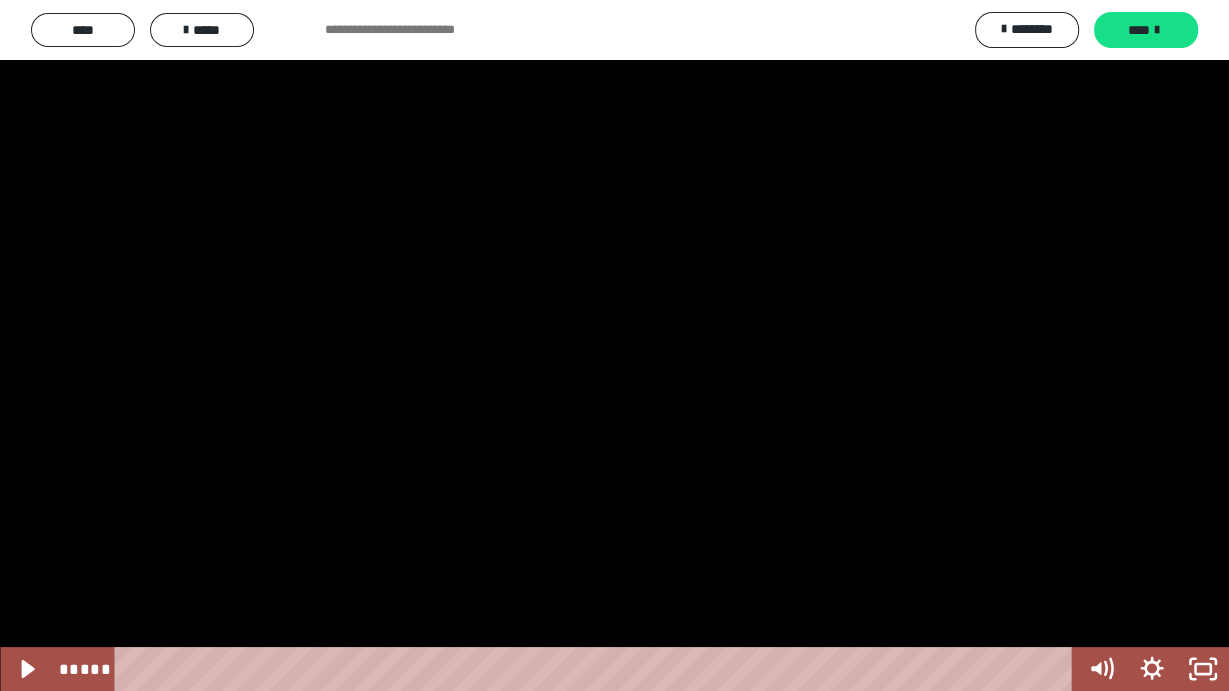 click at bounding box center [614, 345] 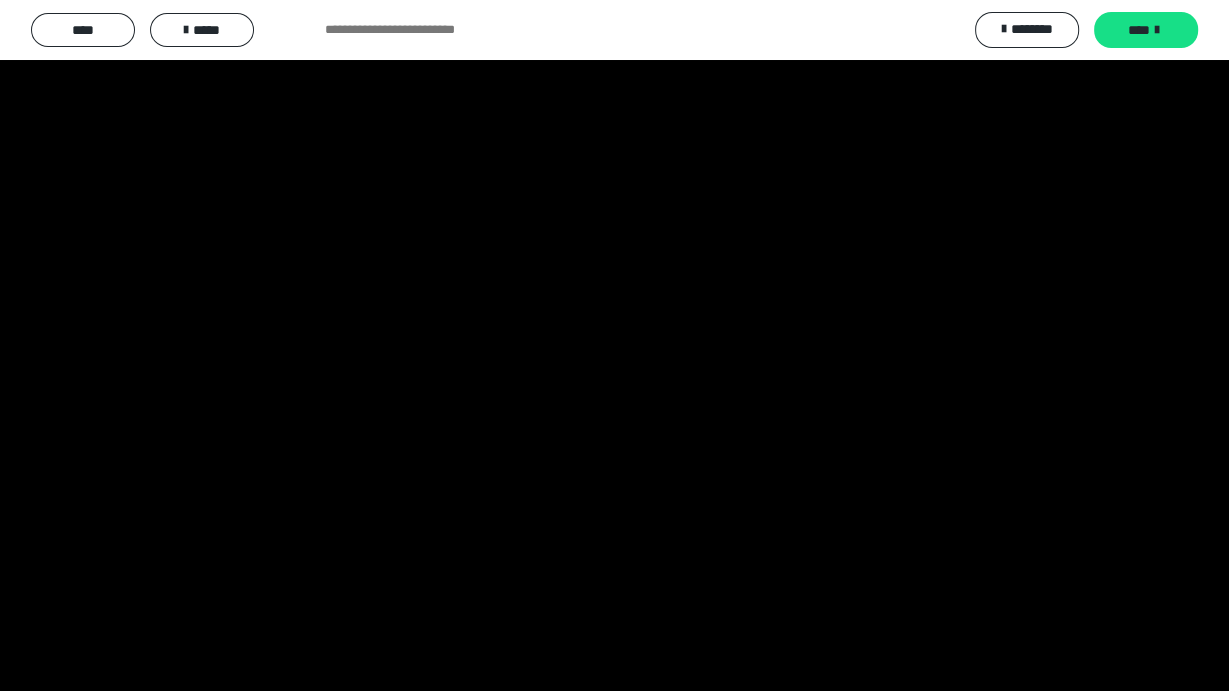 click at bounding box center (614, 345) 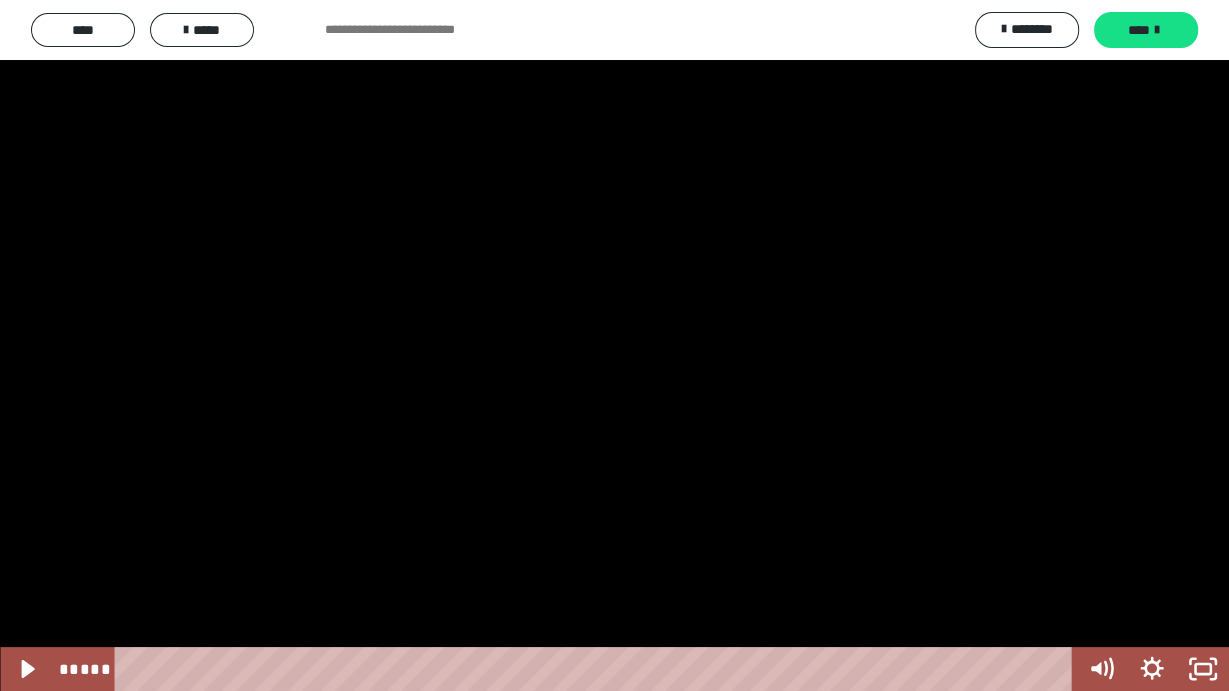 click at bounding box center [614, 345] 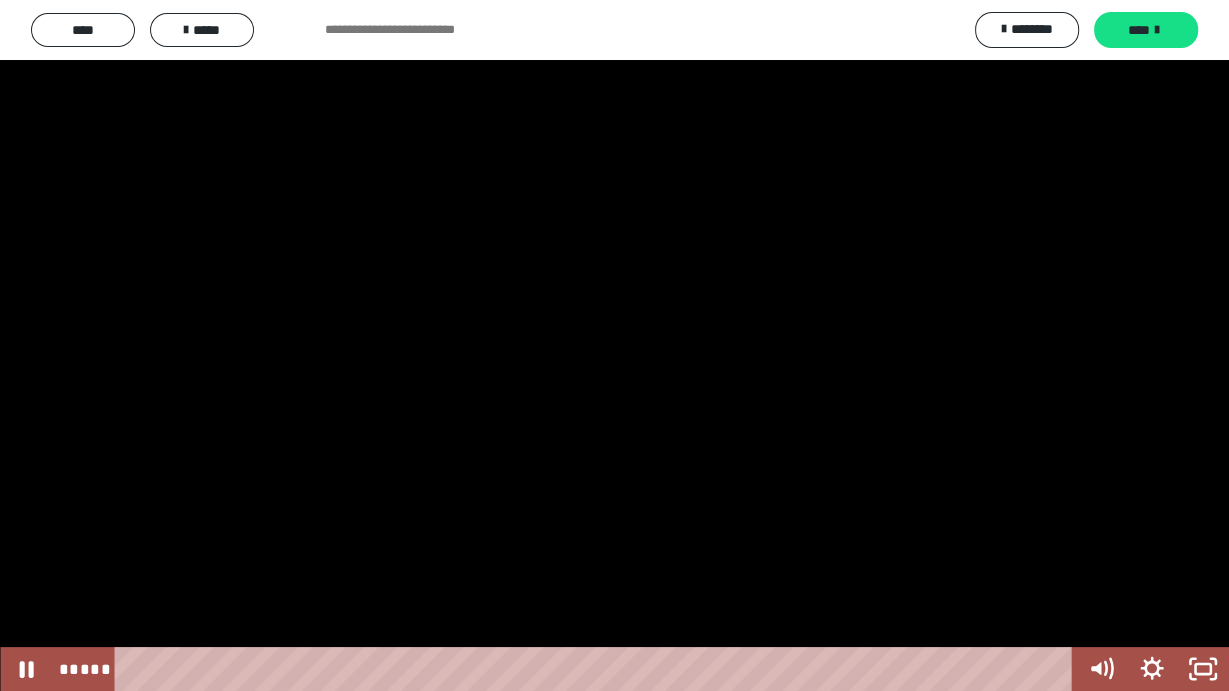 click at bounding box center (614, 345) 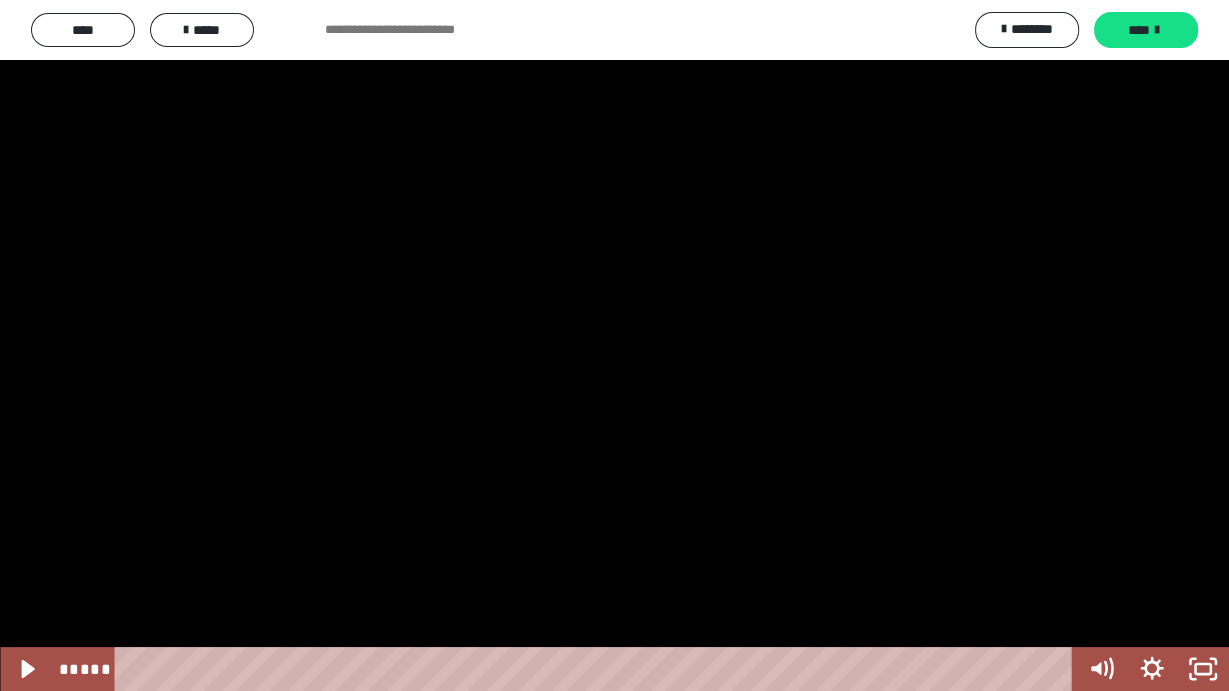 click at bounding box center [614, 345] 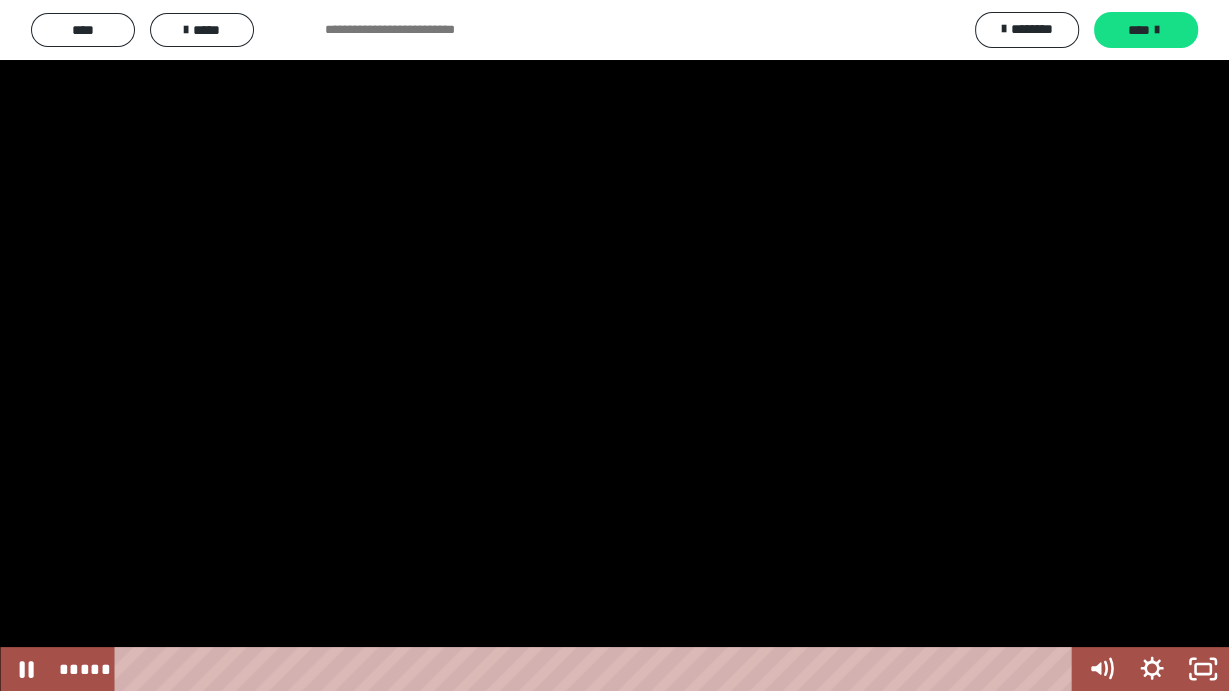 click at bounding box center [614, 345] 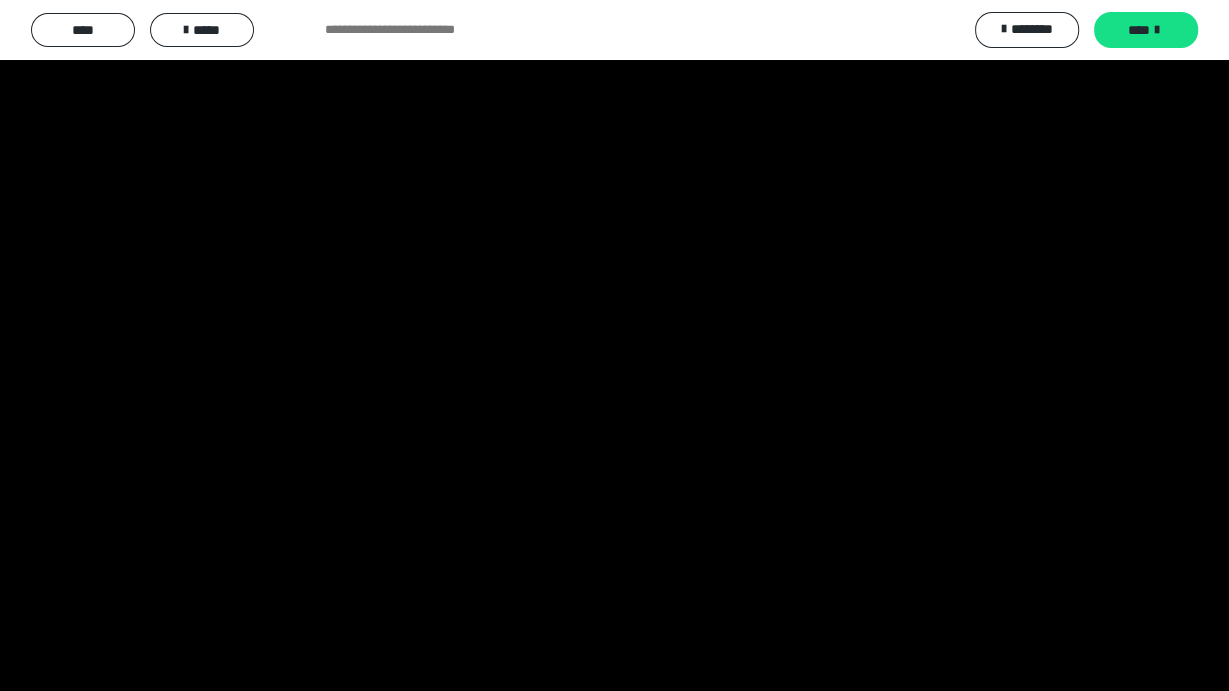 click at bounding box center [614, 345] 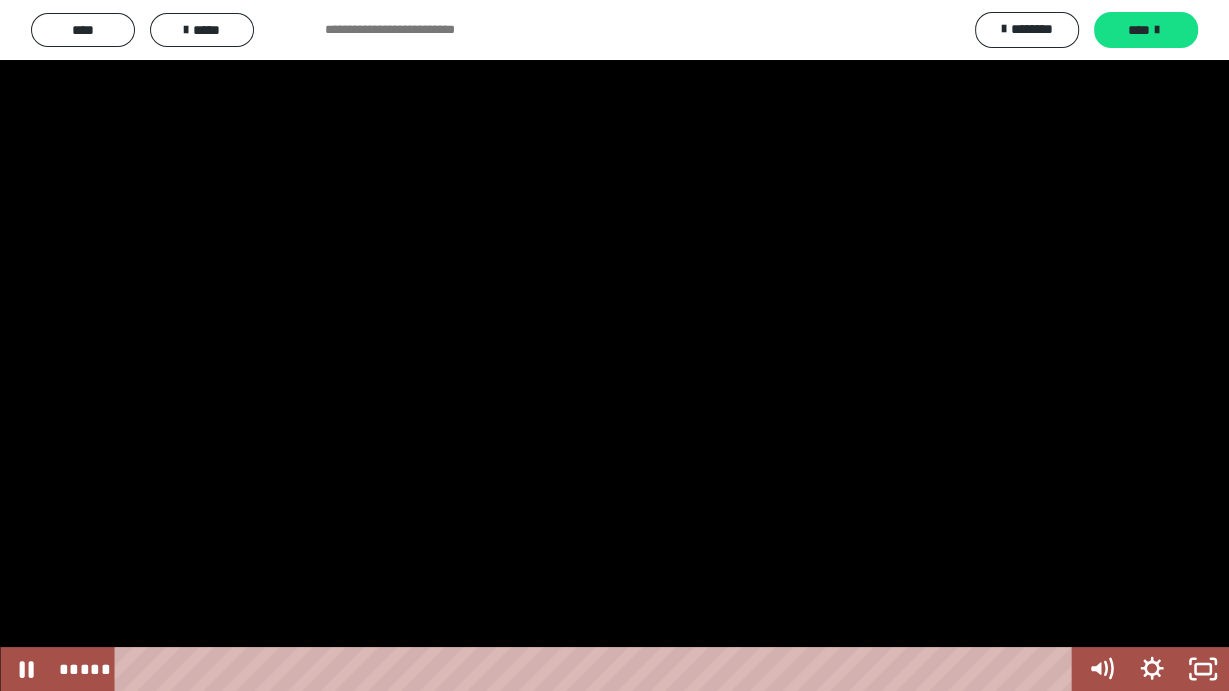 click at bounding box center (614, 345) 